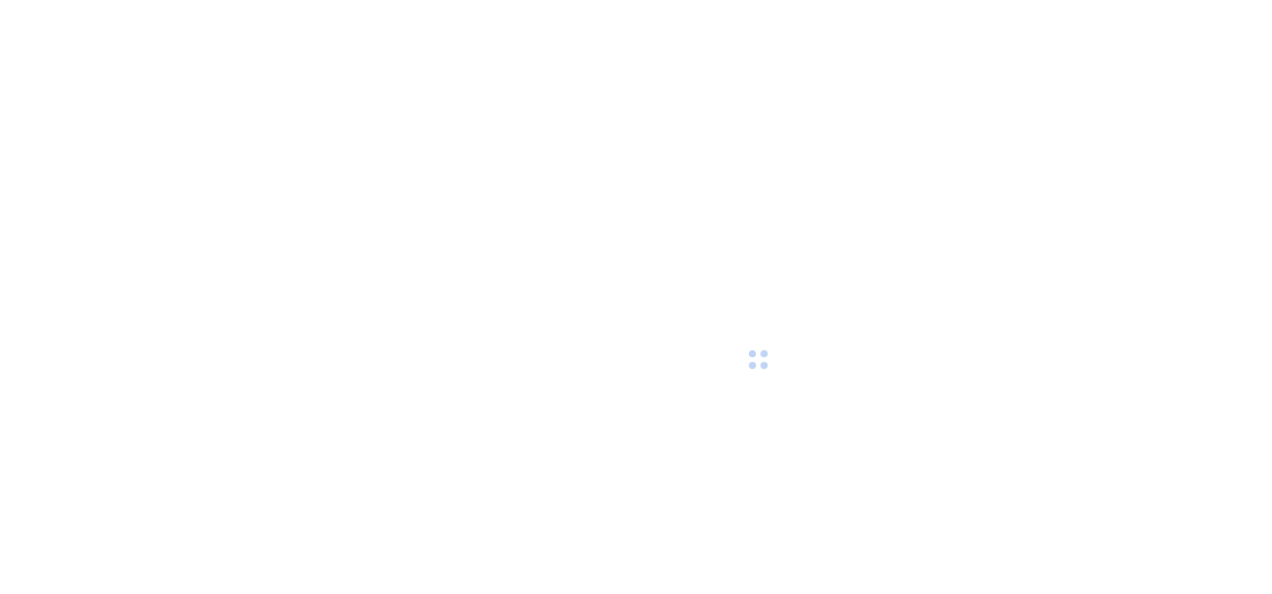 scroll, scrollTop: 0, scrollLeft: 0, axis: both 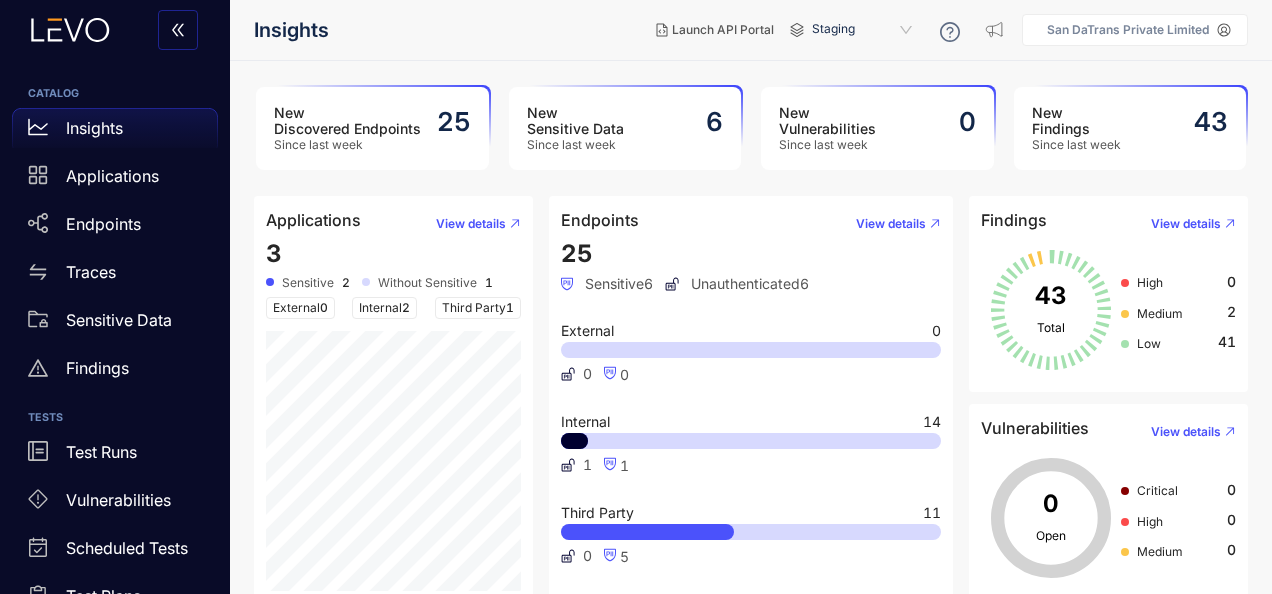 click on "25" at bounding box center (577, 253) 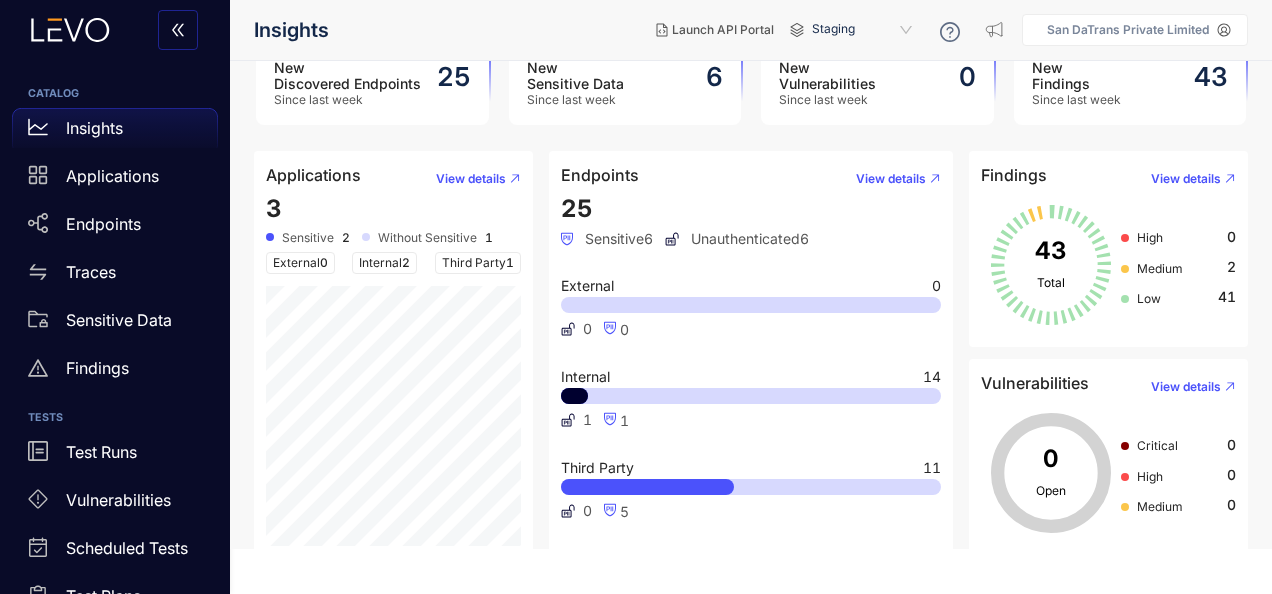 scroll, scrollTop: 44, scrollLeft: 0, axis: vertical 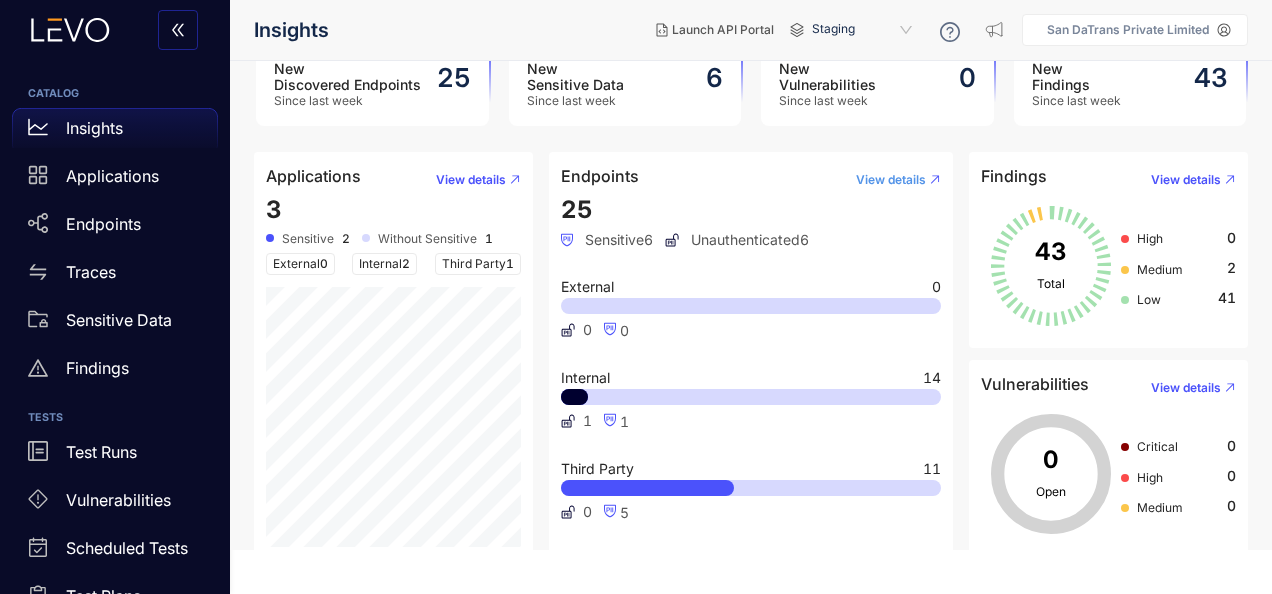 click on "View details" at bounding box center (891, 180) 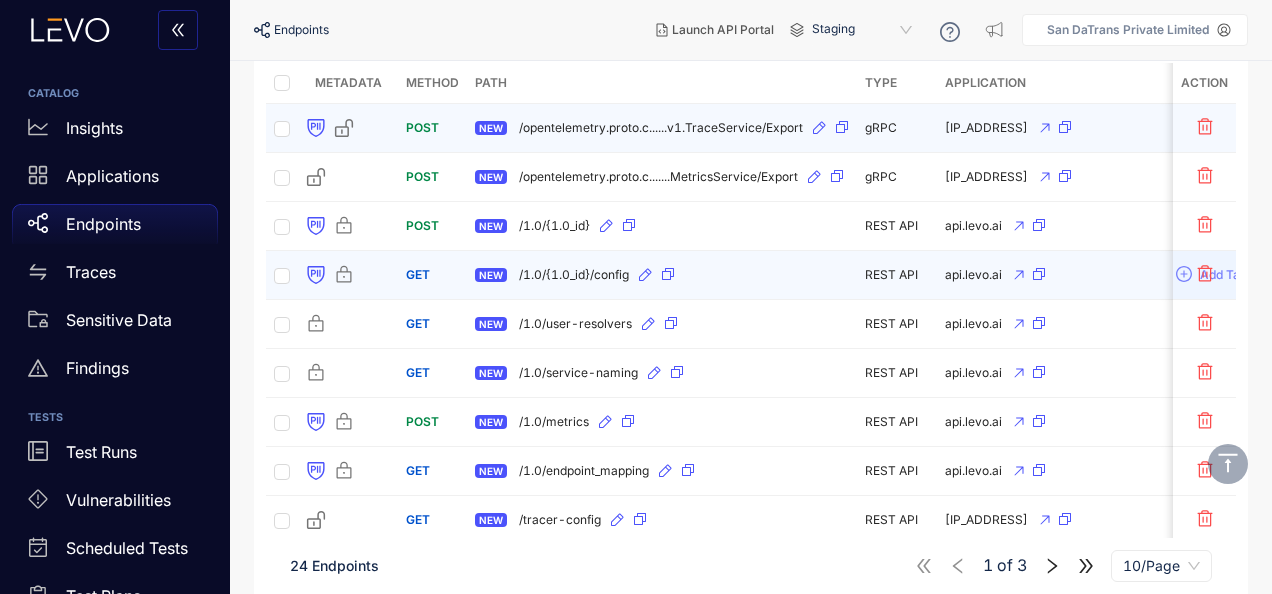scroll, scrollTop: 339, scrollLeft: 0, axis: vertical 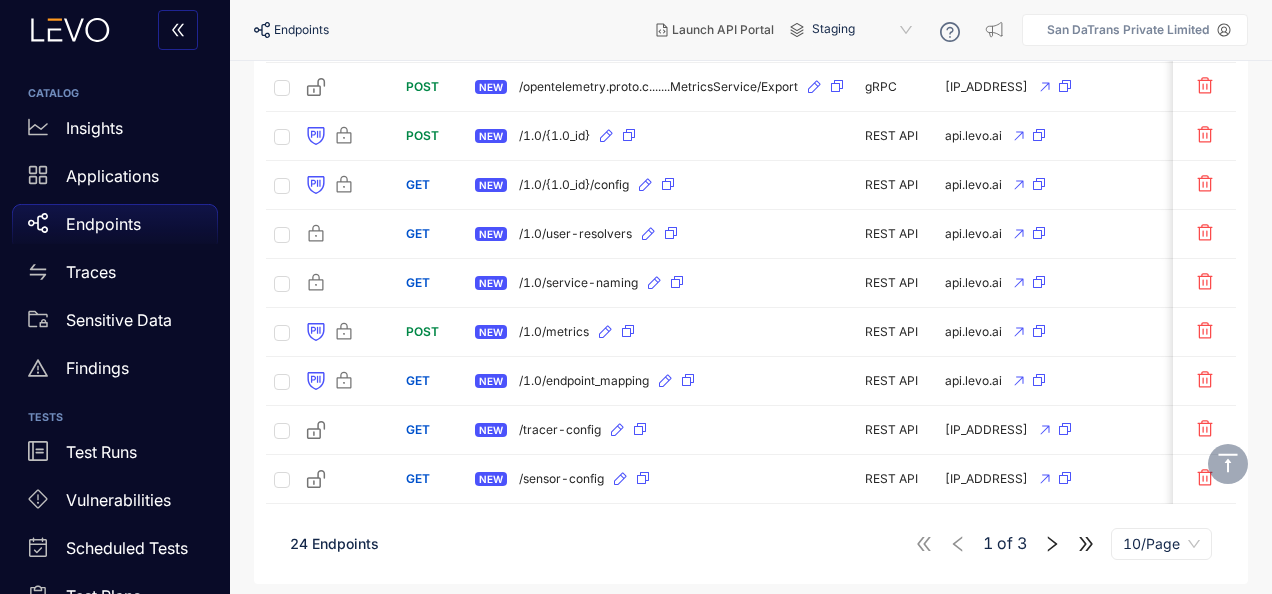 click on "1  of  3 10/Page" at bounding box center (1063, 544) 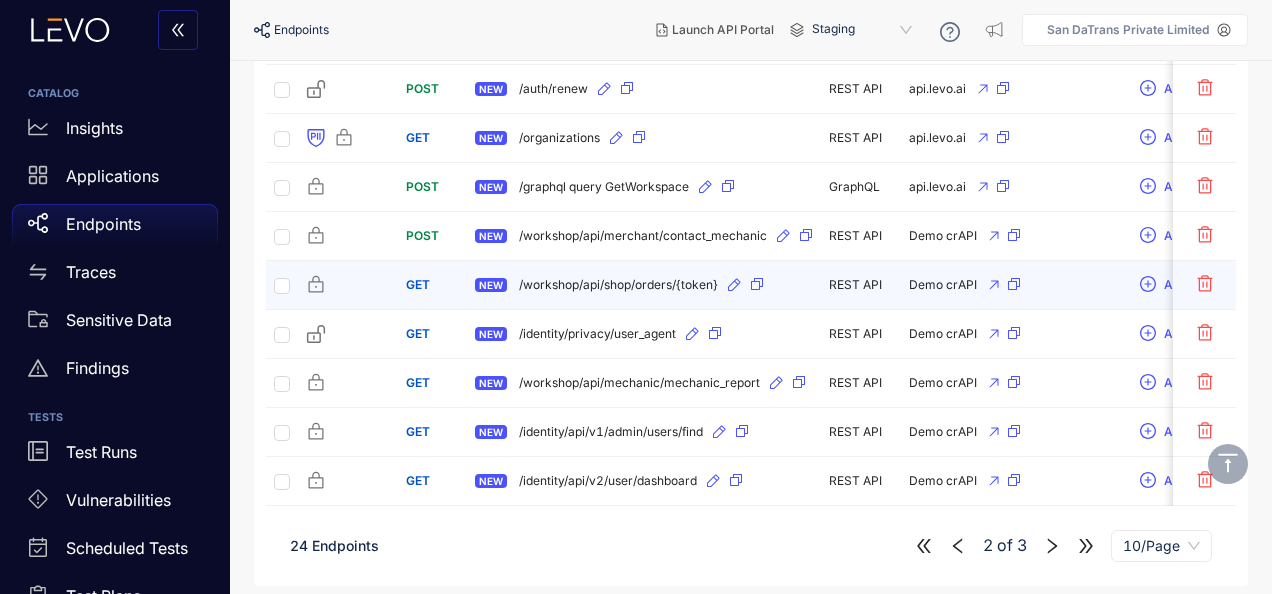 scroll, scrollTop: 339, scrollLeft: 0, axis: vertical 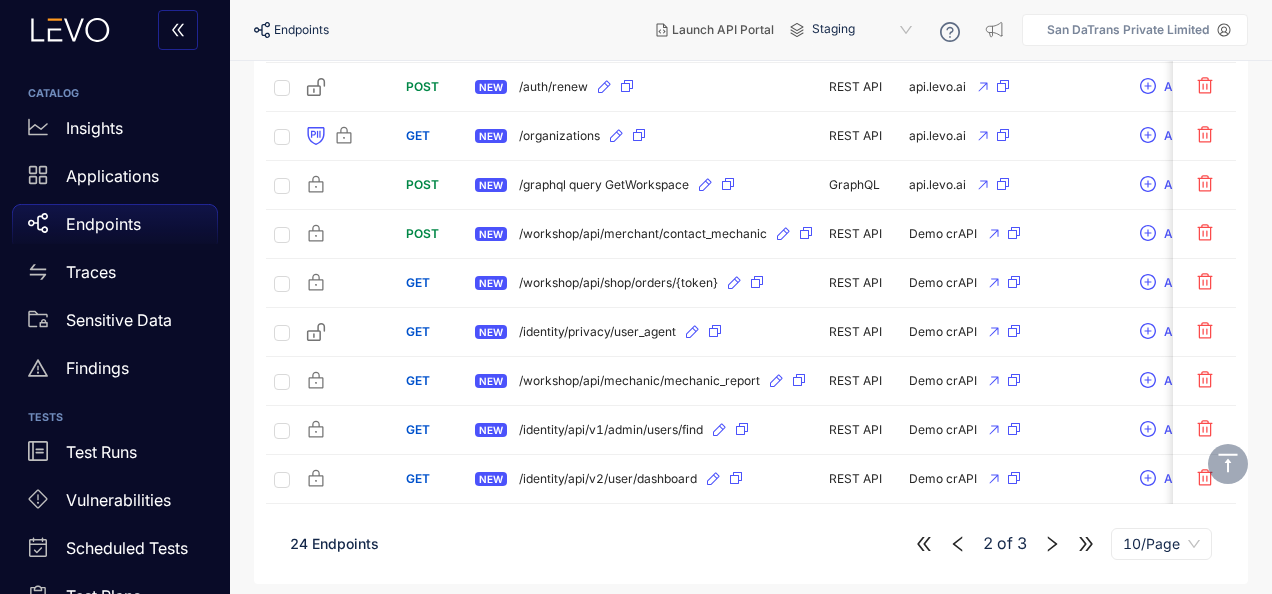 click on "2  of  3 10/Page" at bounding box center (1063, 544) 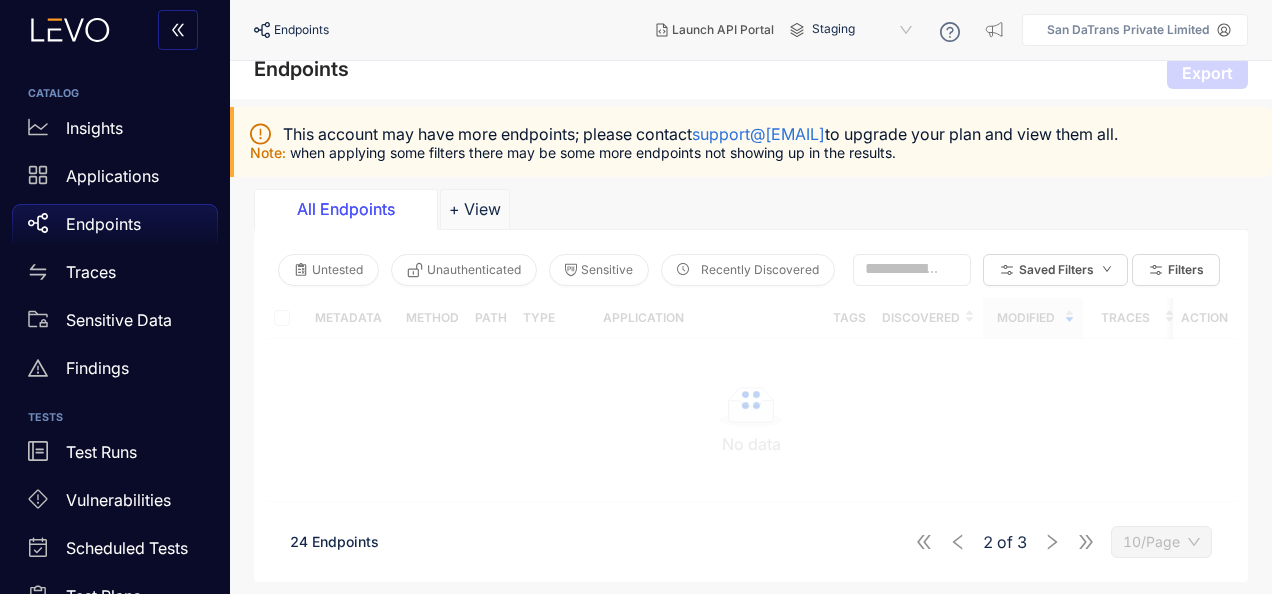 scroll, scrollTop: 47, scrollLeft: 0, axis: vertical 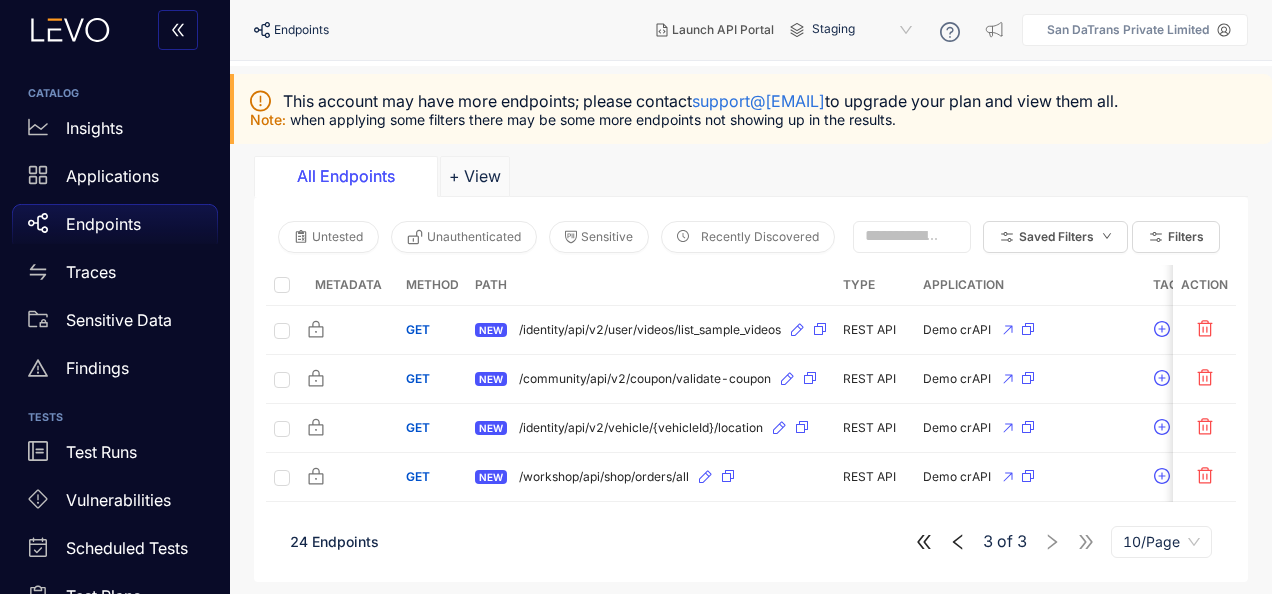 click 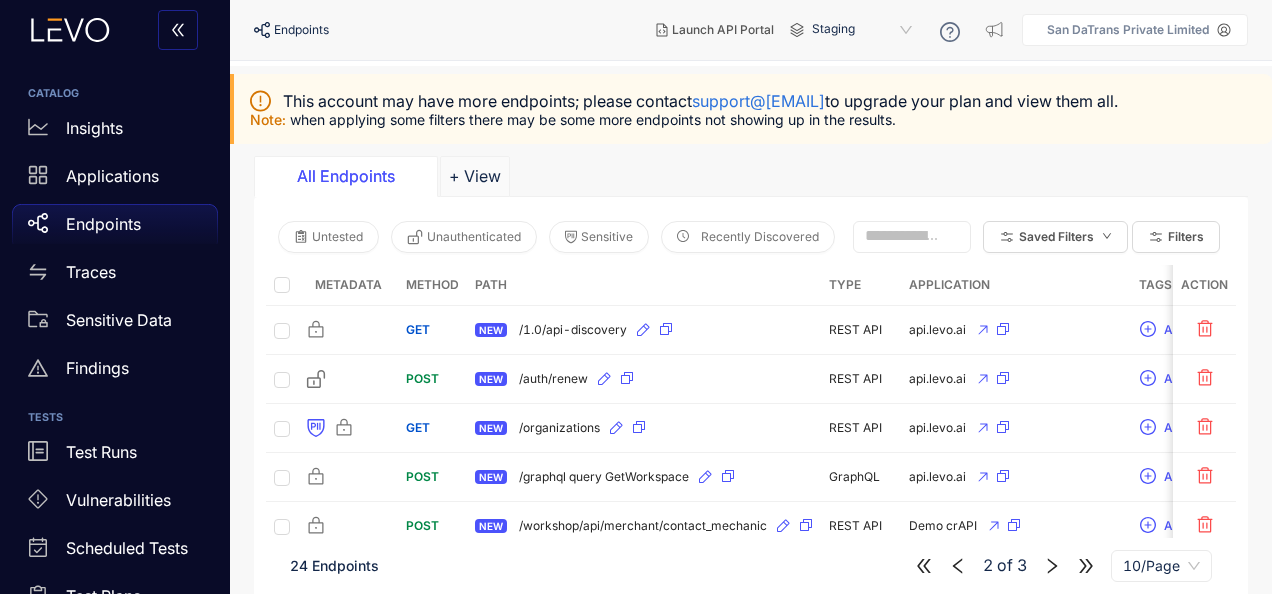 click 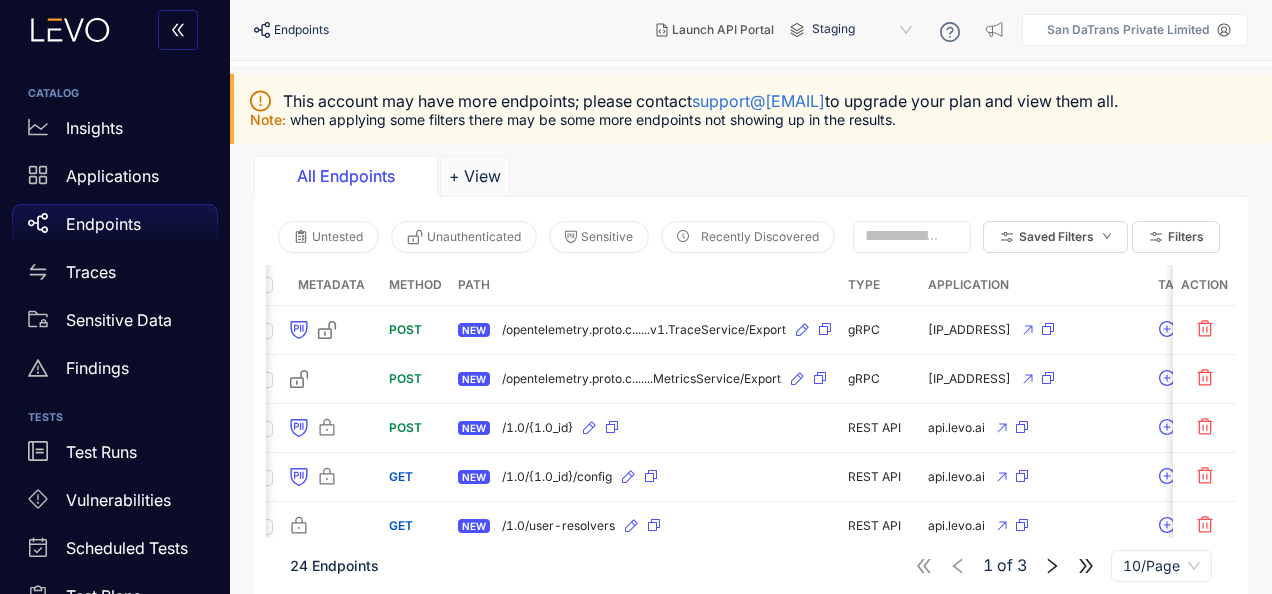 scroll, scrollTop: 0, scrollLeft: 18, axis: horizontal 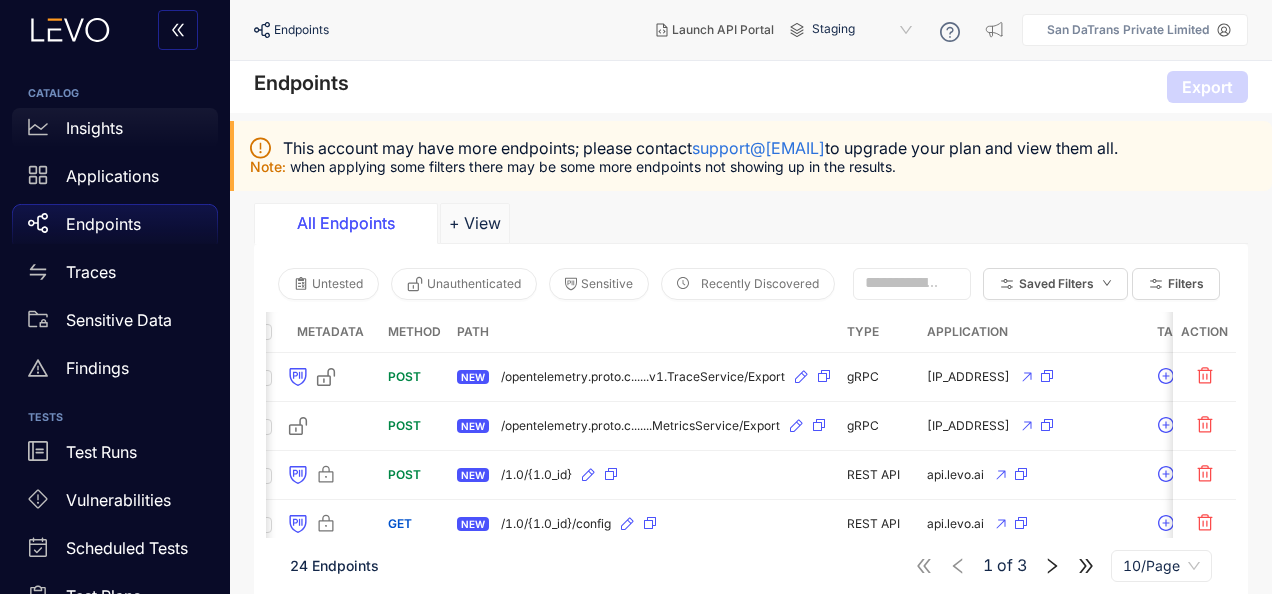 click on "Insights" at bounding box center (94, 128) 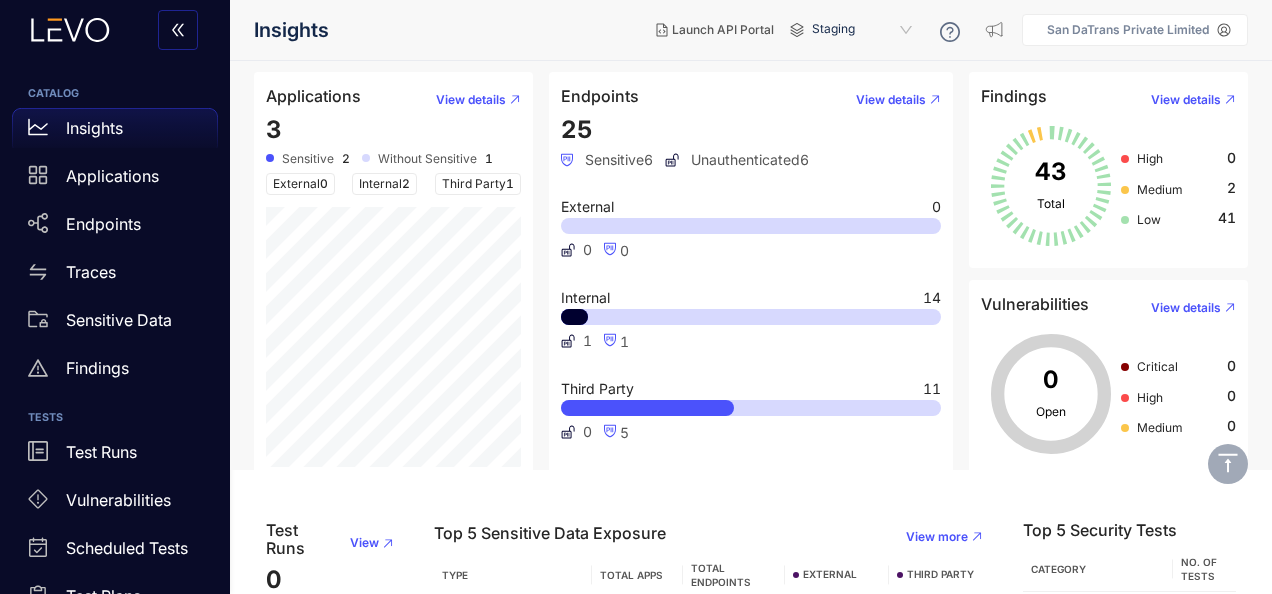 scroll, scrollTop: 132, scrollLeft: 0, axis: vertical 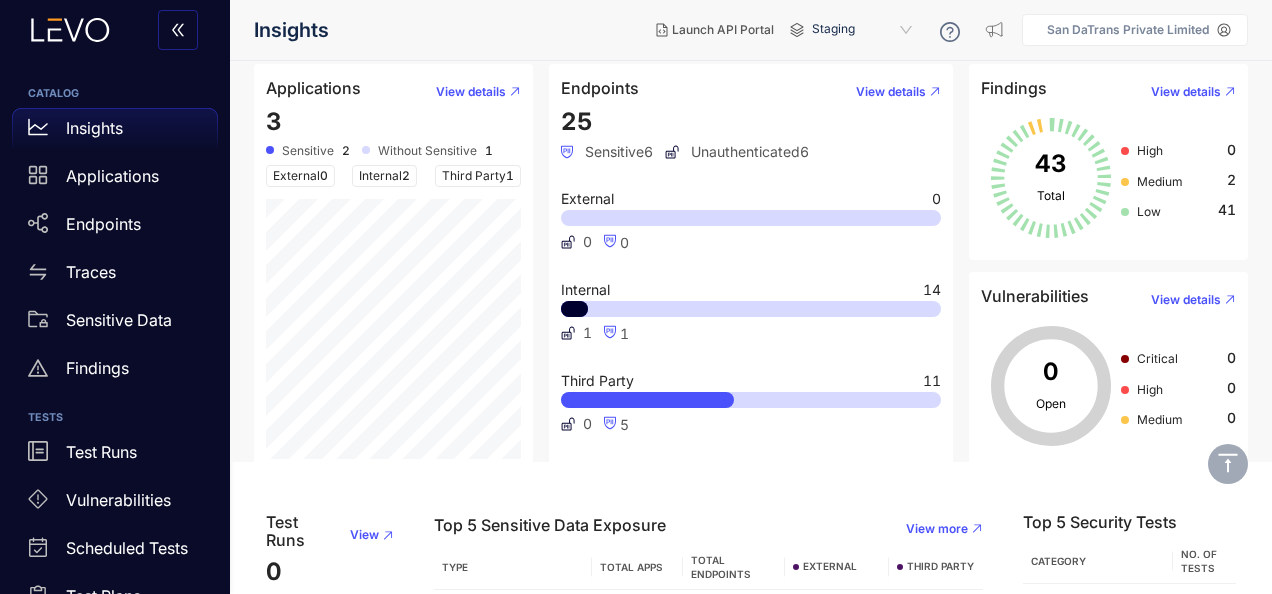click on "Third Party  1" at bounding box center [478, 176] 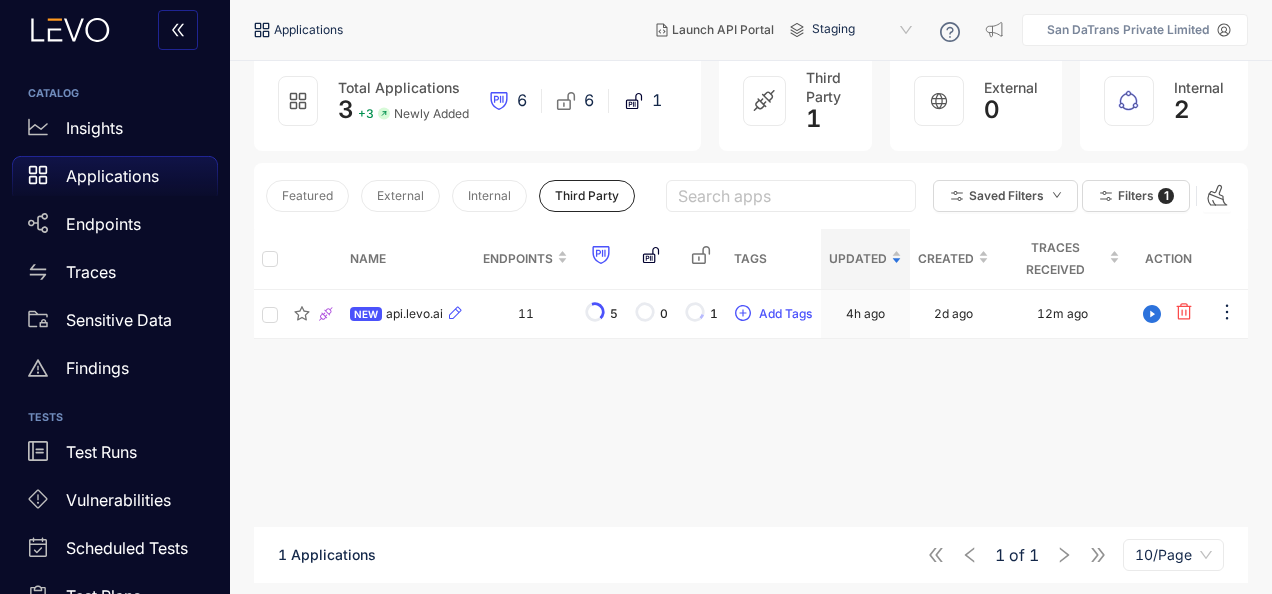 scroll, scrollTop: 0, scrollLeft: 0, axis: both 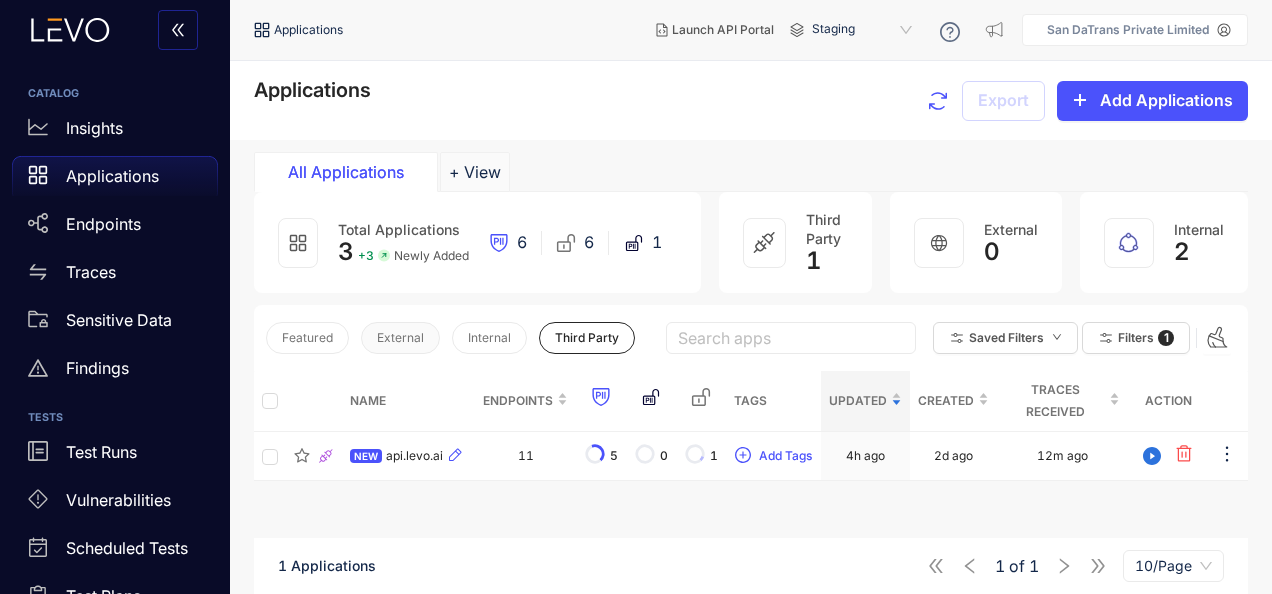 click on "External" at bounding box center [400, 338] 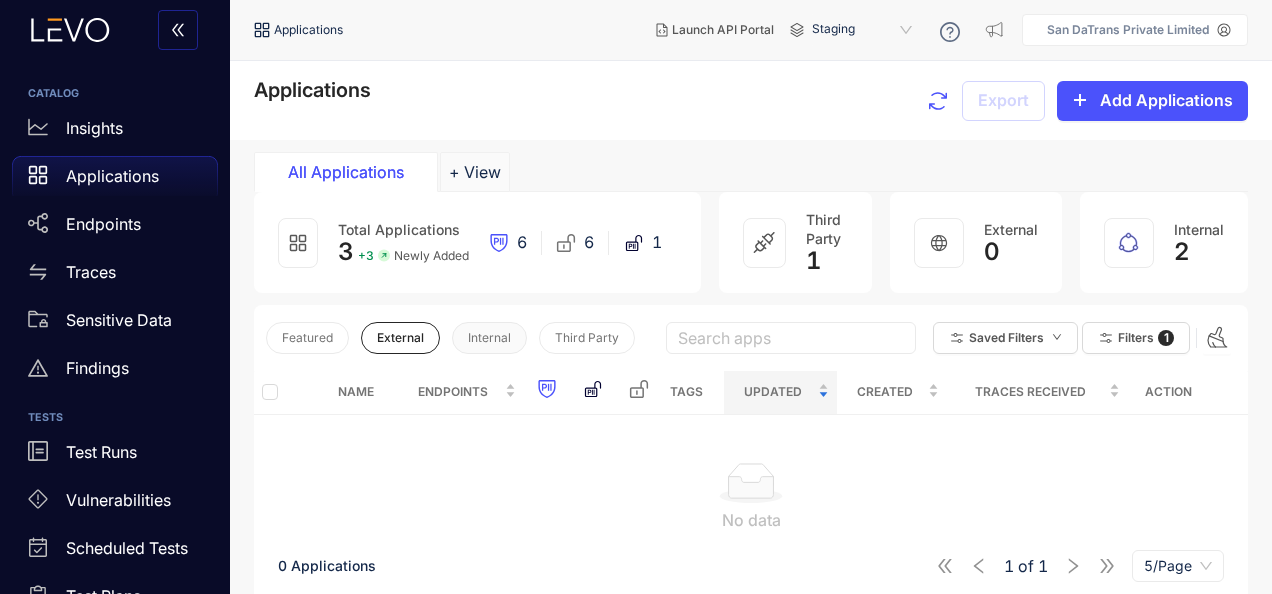 click on "Internal" at bounding box center (489, 338) 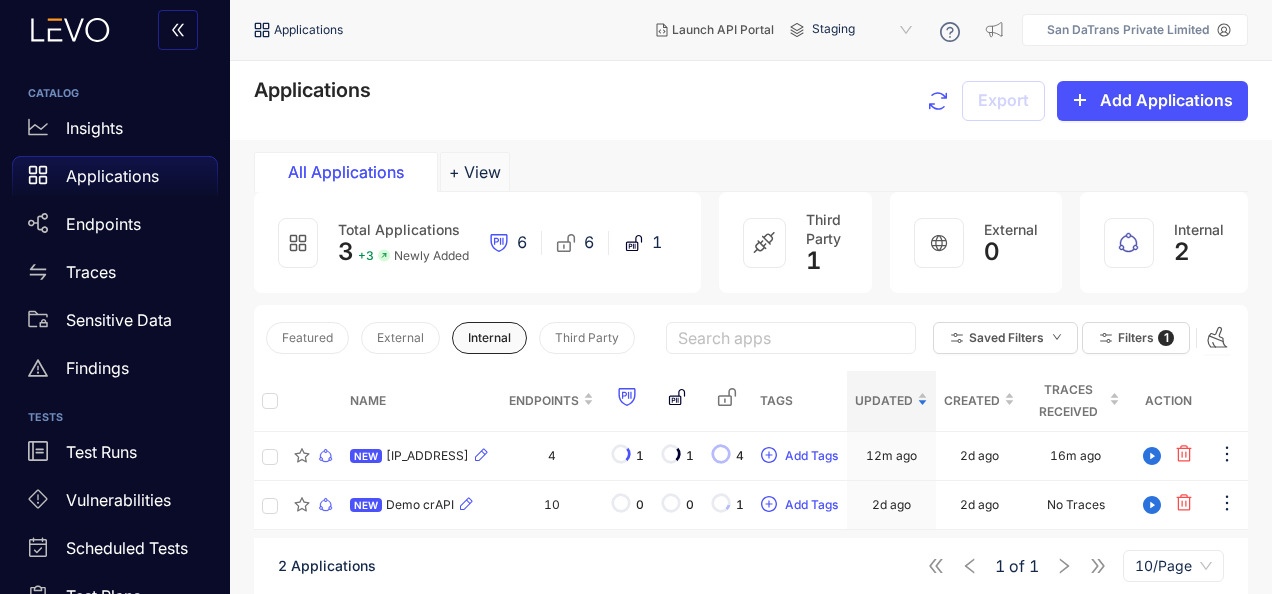 scroll, scrollTop: 142, scrollLeft: 0, axis: vertical 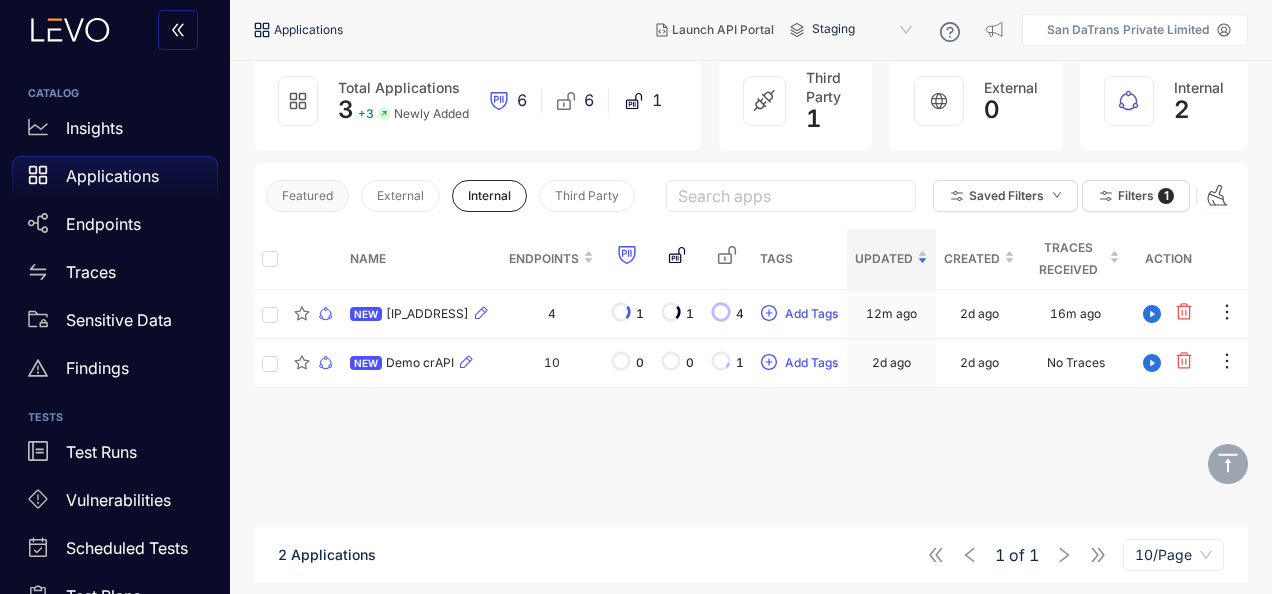 click on "Featured" at bounding box center [307, 196] 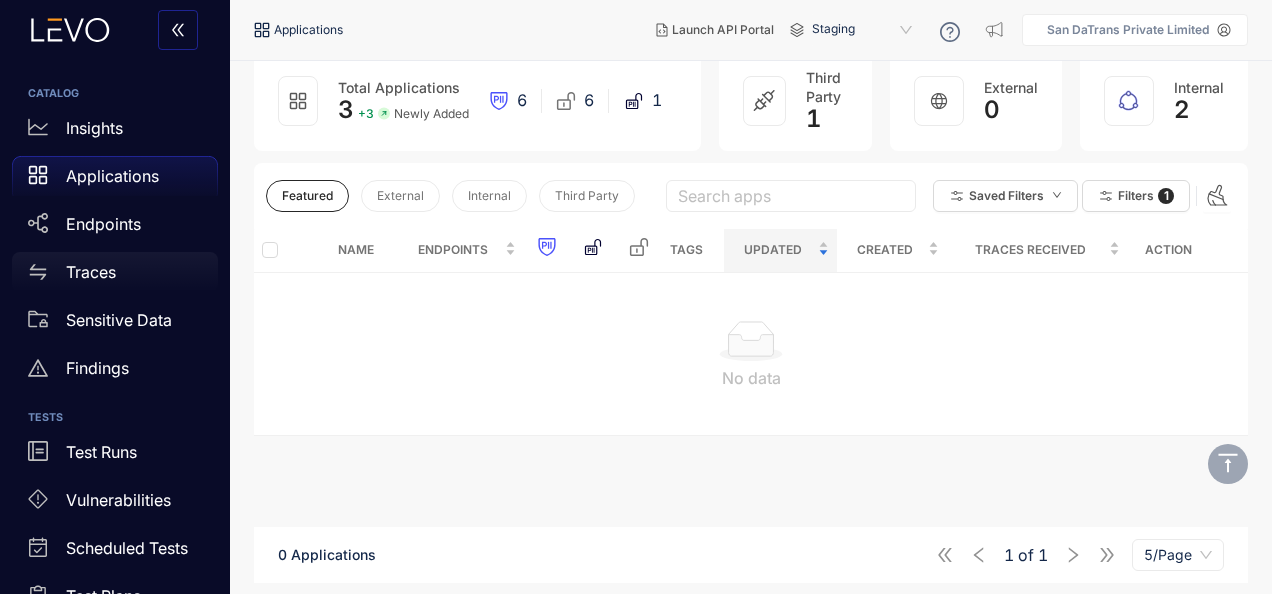 click on "Traces" at bounding box center [91, 272] 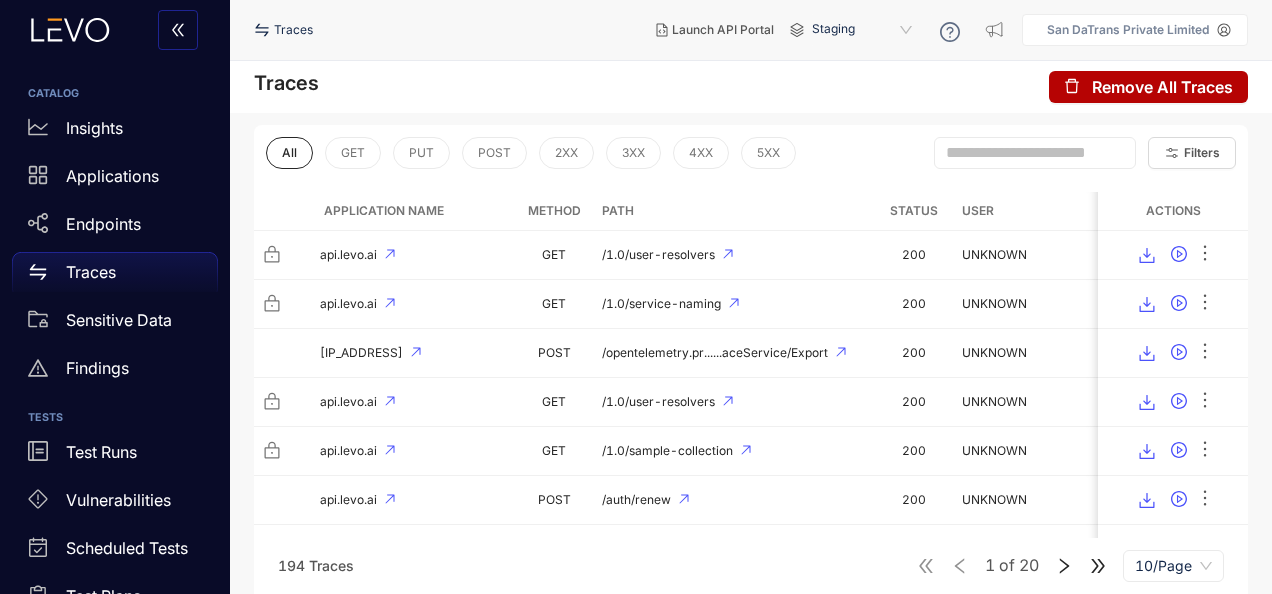 scroll, scrollTop: 194, scrollLeft: 0, axis: vertical 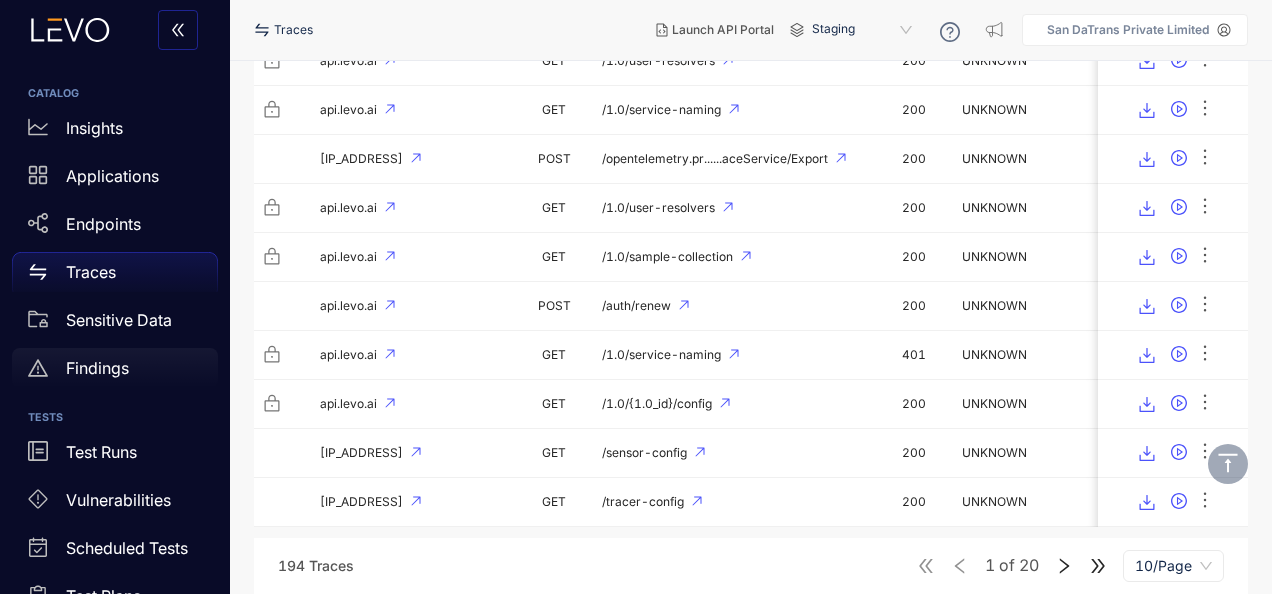 click on "Findings" at bounding box center (115, 368) 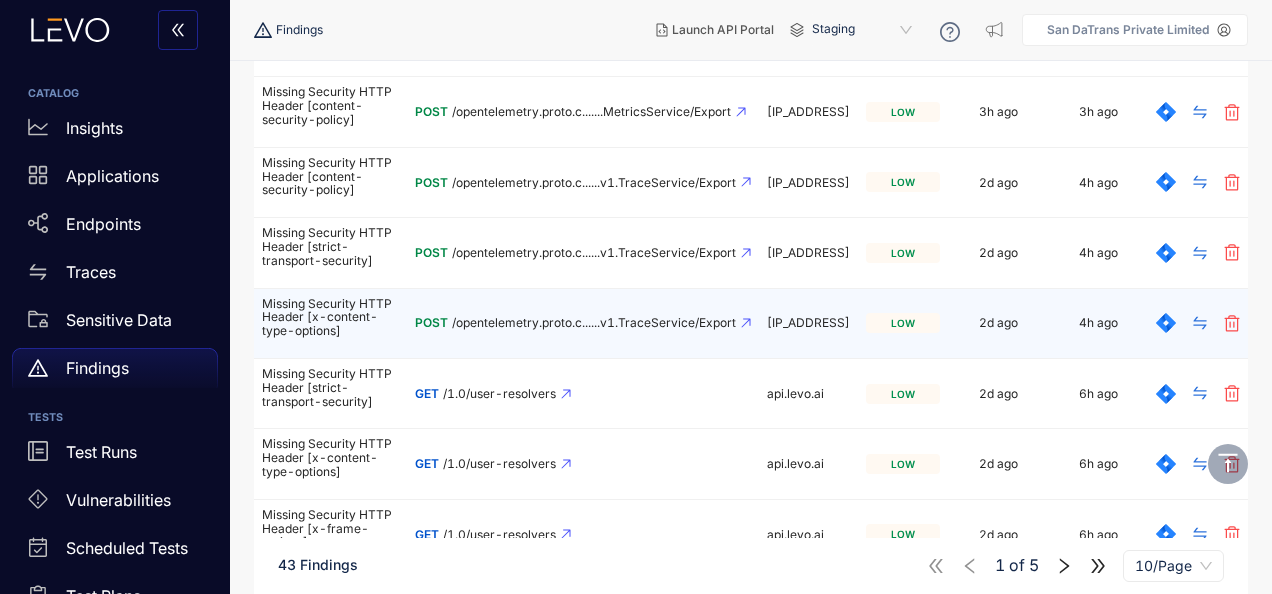scroll, scrollTop: 572, scrollLeft: 0, axis: vertical 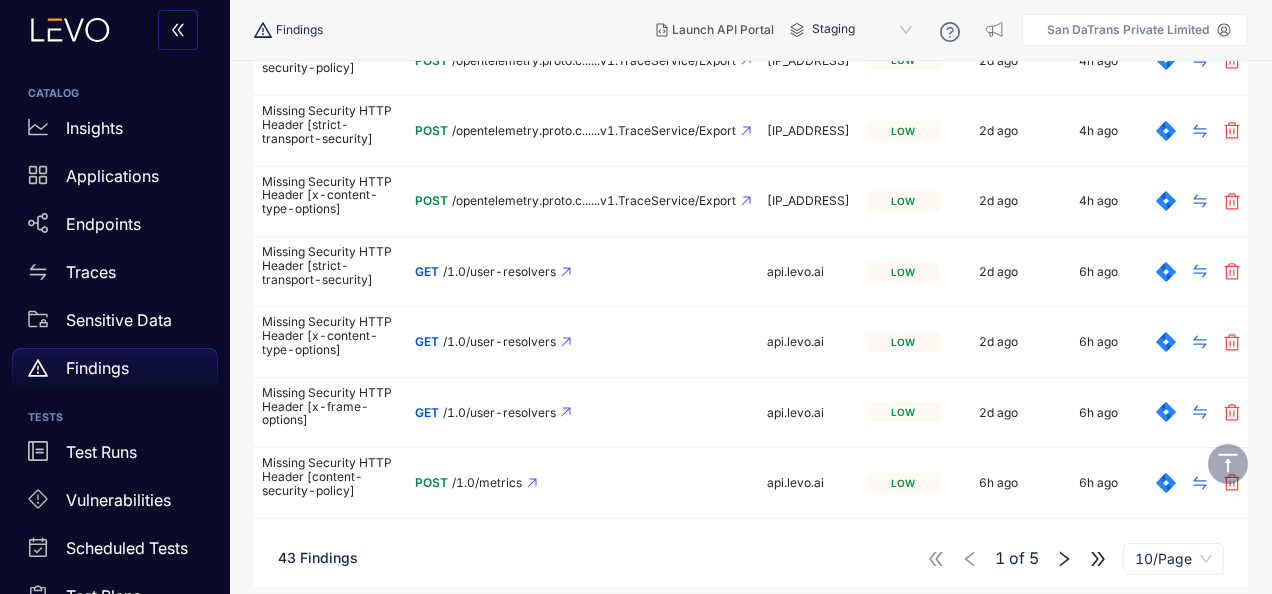 click 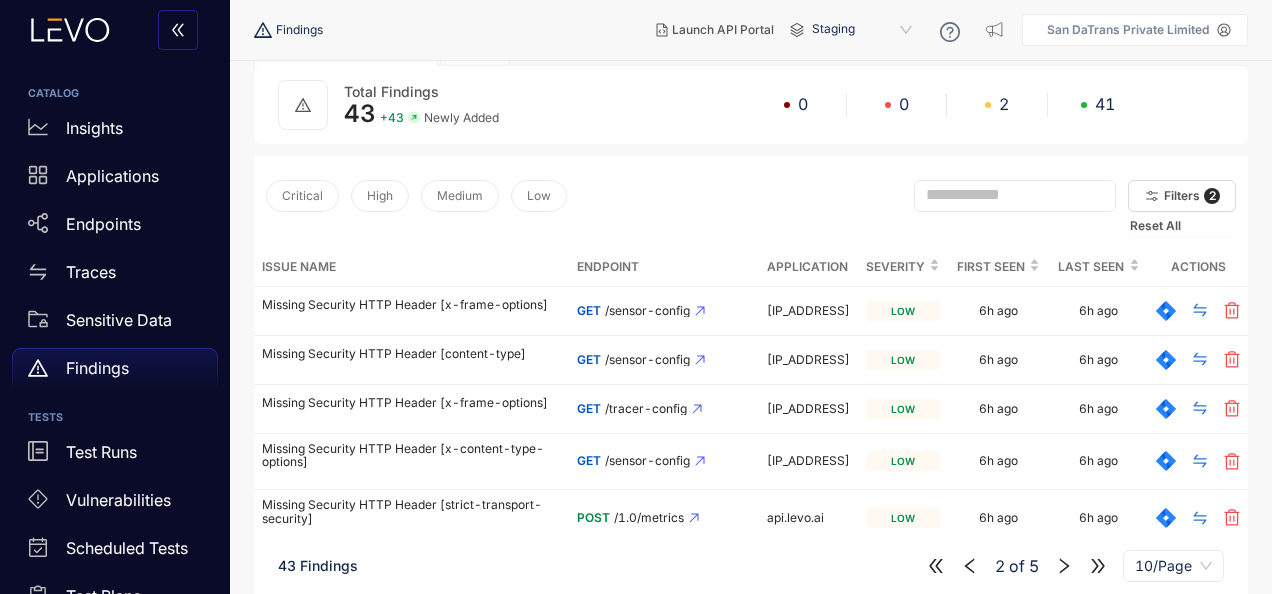 scroll, scrollTop: 0, scrollLeft: 0, axis: both 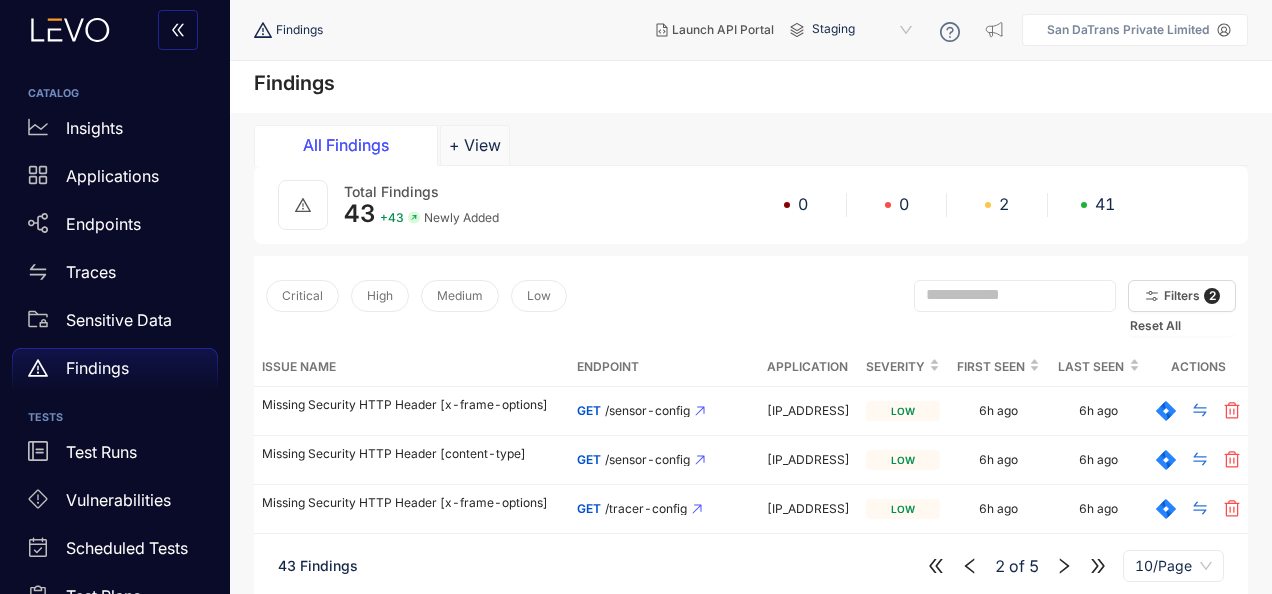 click 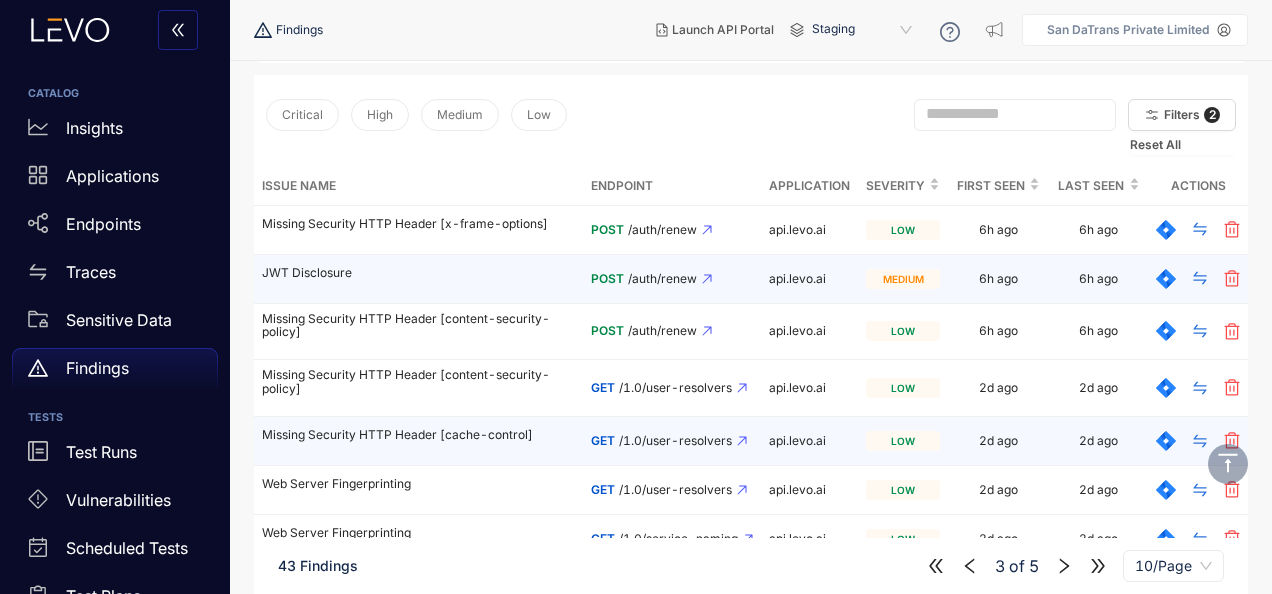 scroll, scrollTop: 180, scrollLeft: 0, axis: vertical 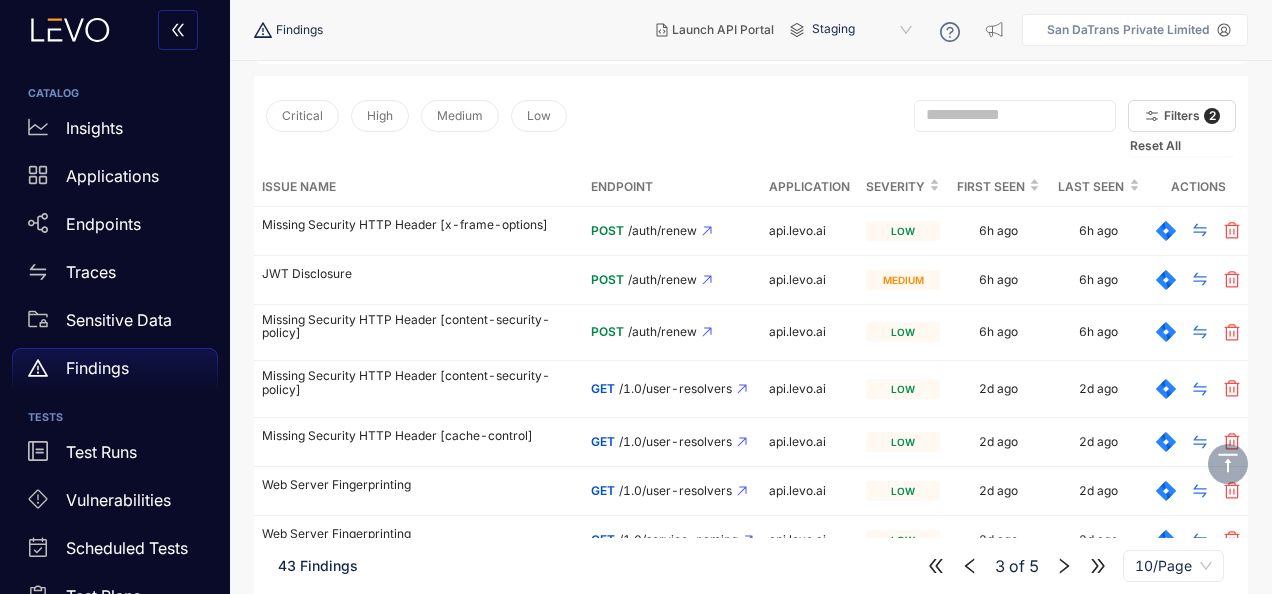 click 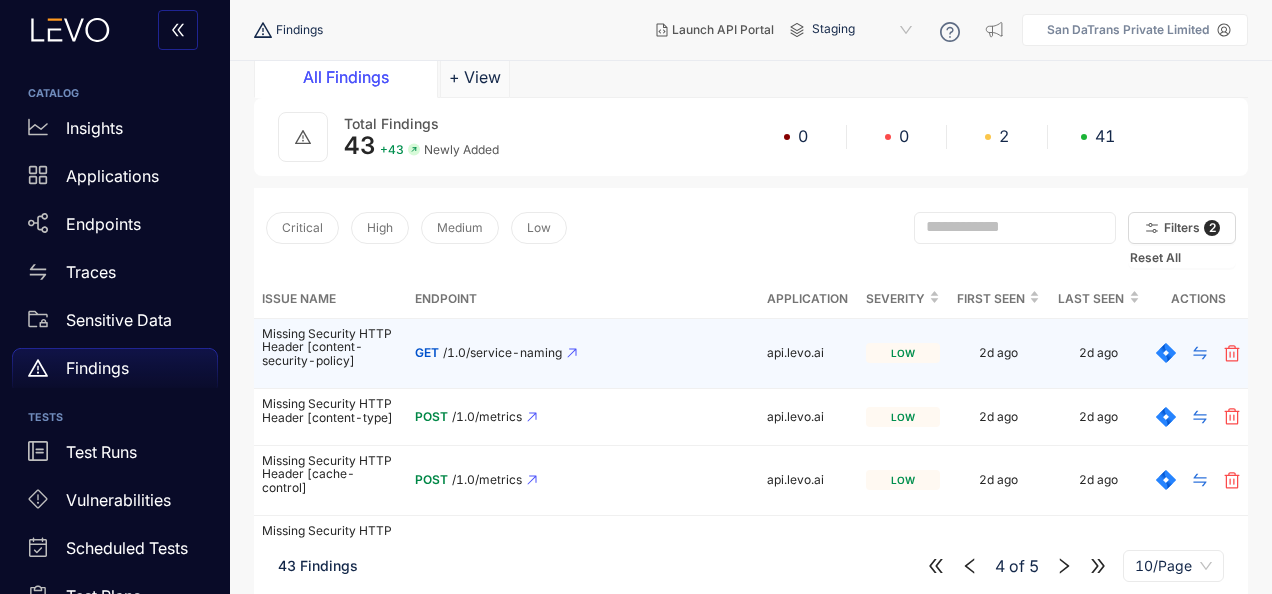 scroll, scrollTop: 0, scrollLeft: 0, axis: both 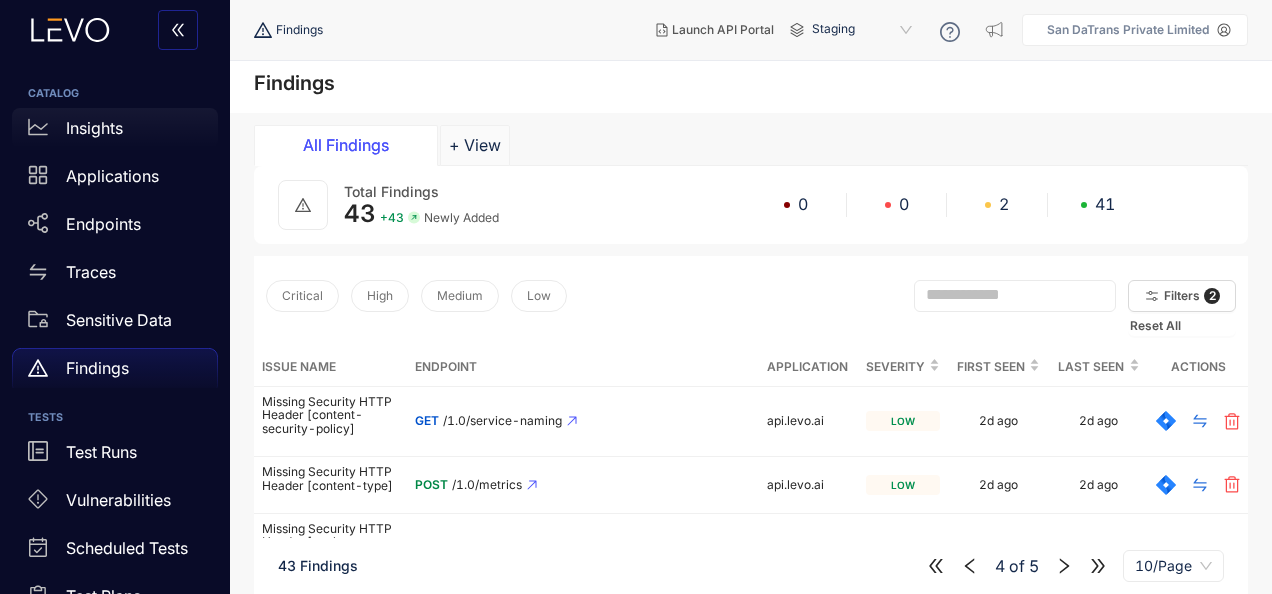 click on "Insights" at bounding box center [115, 128] 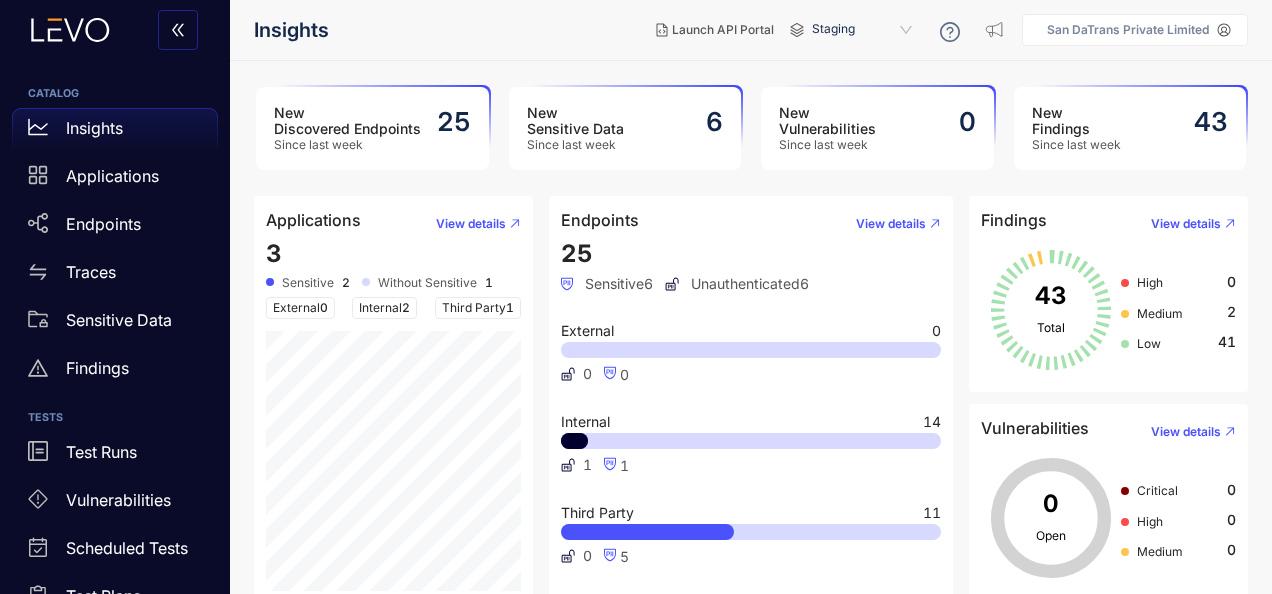 click on "25" at bounding box center [577, 253] 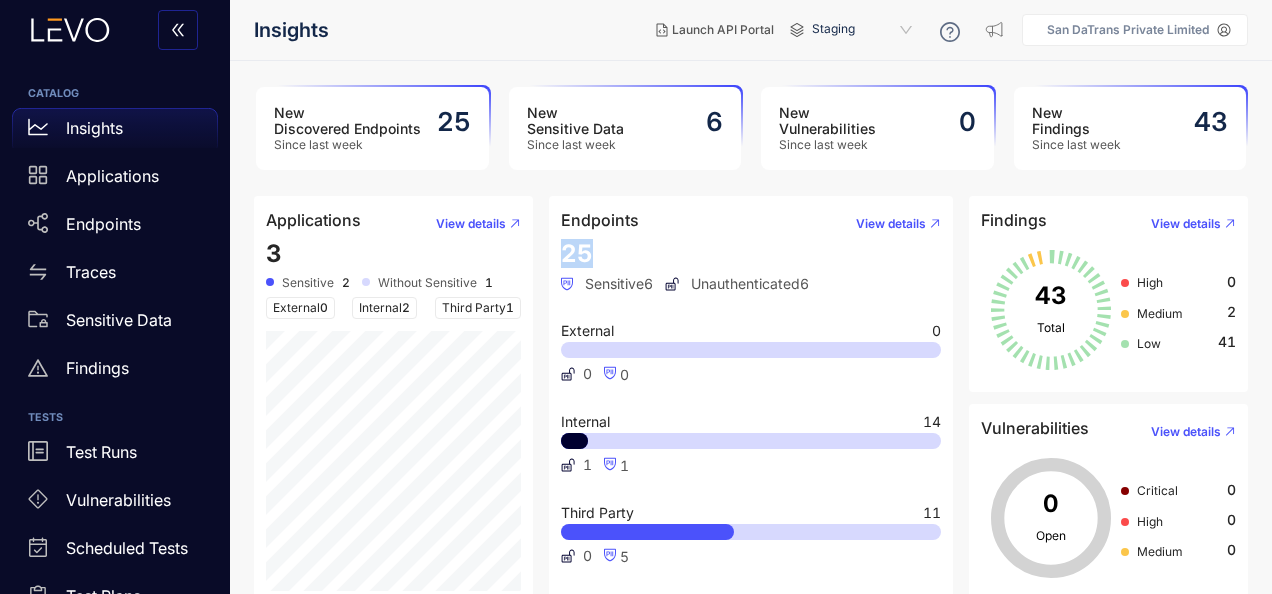drag, startPoint x: 586, startPoint y: 250, endPoint x: 546, endPoint y: 260, distance: 41.231056 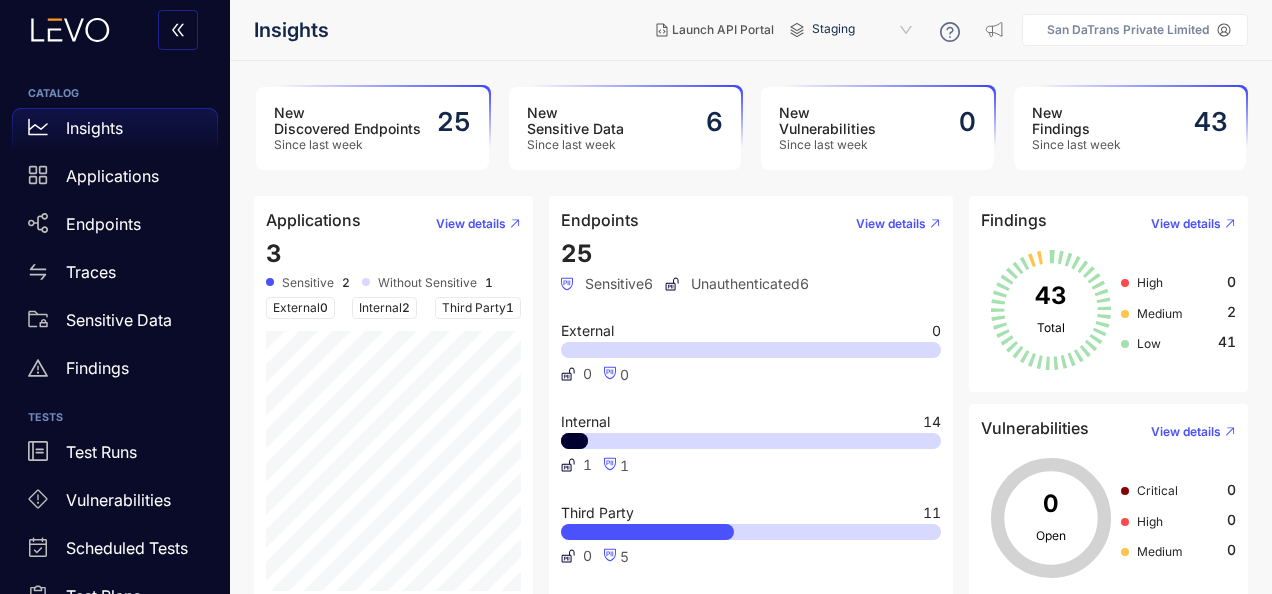 drag, startPoint x: 596, startPoint y: 256, endPoint x: 552, endPoint y: 268, distance: 45.607018 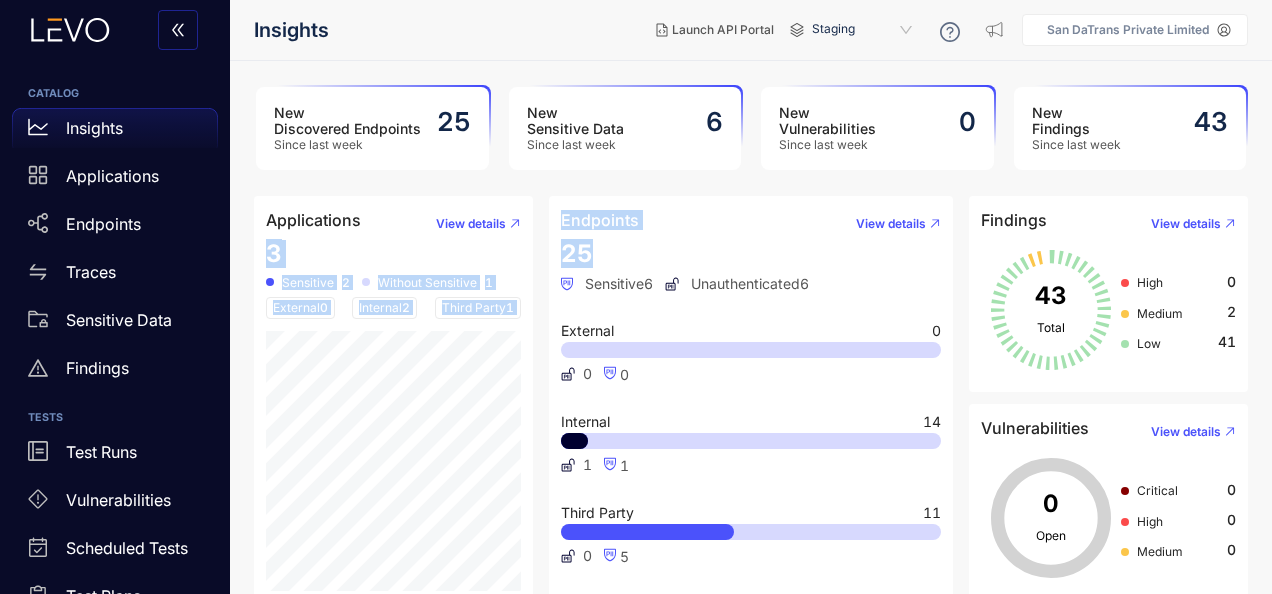 drag, startPoint x: 616, startPoint y: 256, endPoint x: 536, endPoint y: 261, distance: 80.1561 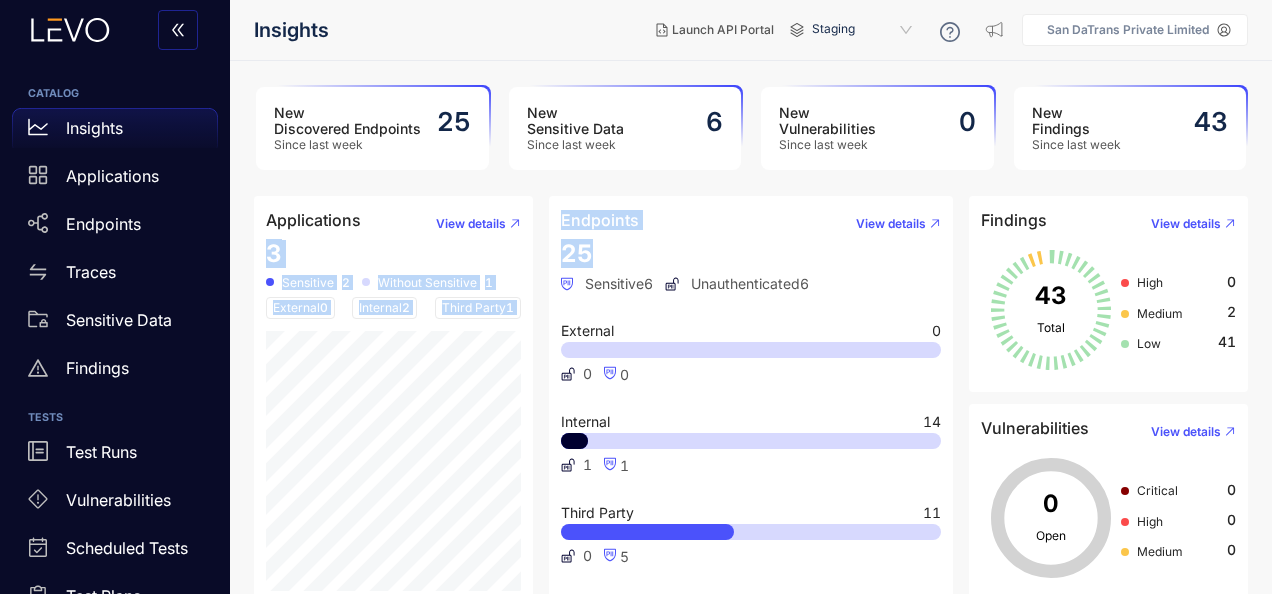 drag, startPoint x: 536, startPoint y: 261, endPoint x: 638, endPoint y: 256, distance: 102.122475 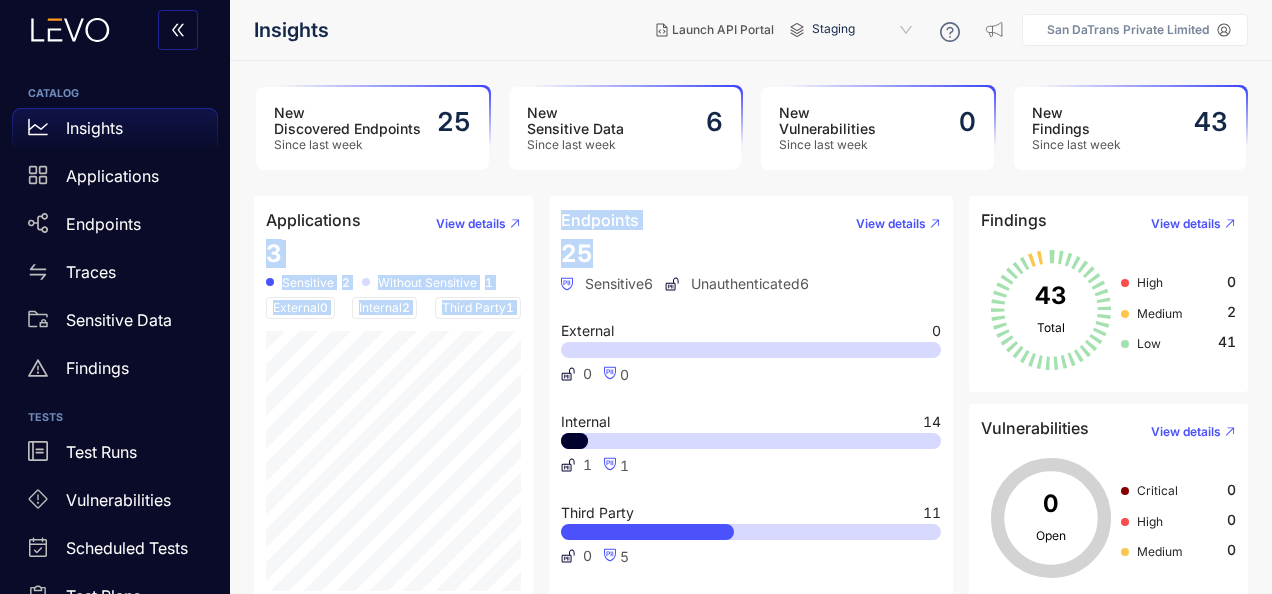 click on "25   Sensitive  6 Unauthenticated  6 External 0 0   0 Internal 14 1   1 Third Party 11 0   5" at bounding box center (751, 418) 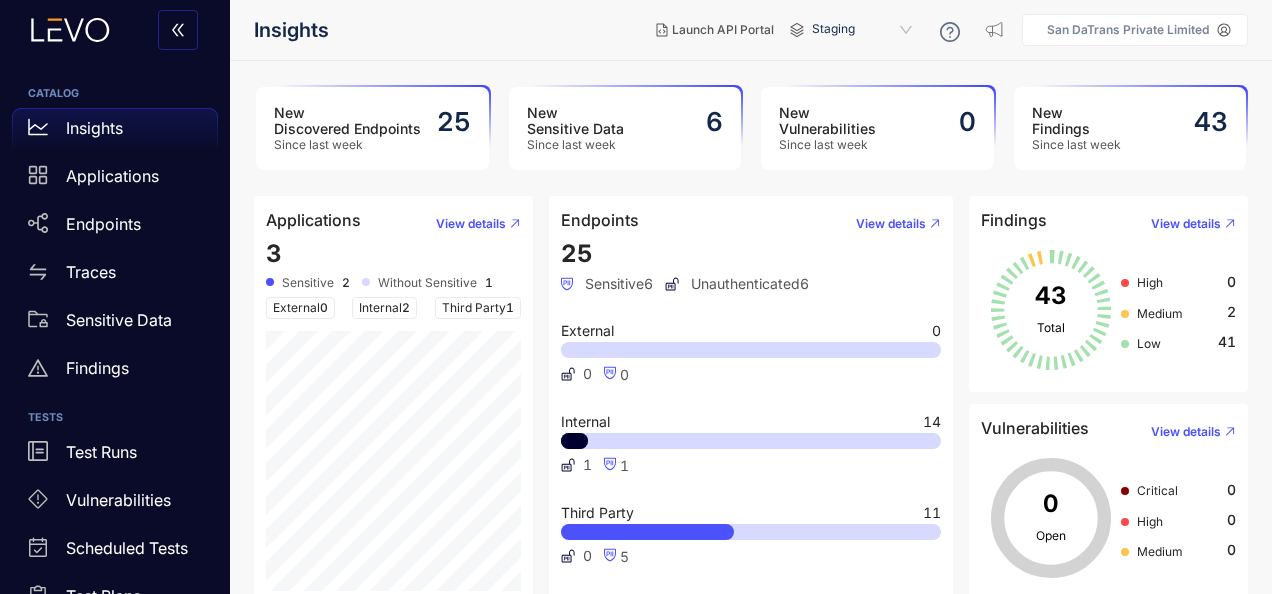 click on "25   Sensitive  6 Unauthenticated  6 External 0 0   0 Internal 14 1   1 Third Party 11 0   5" at bounding box center (751, 418) 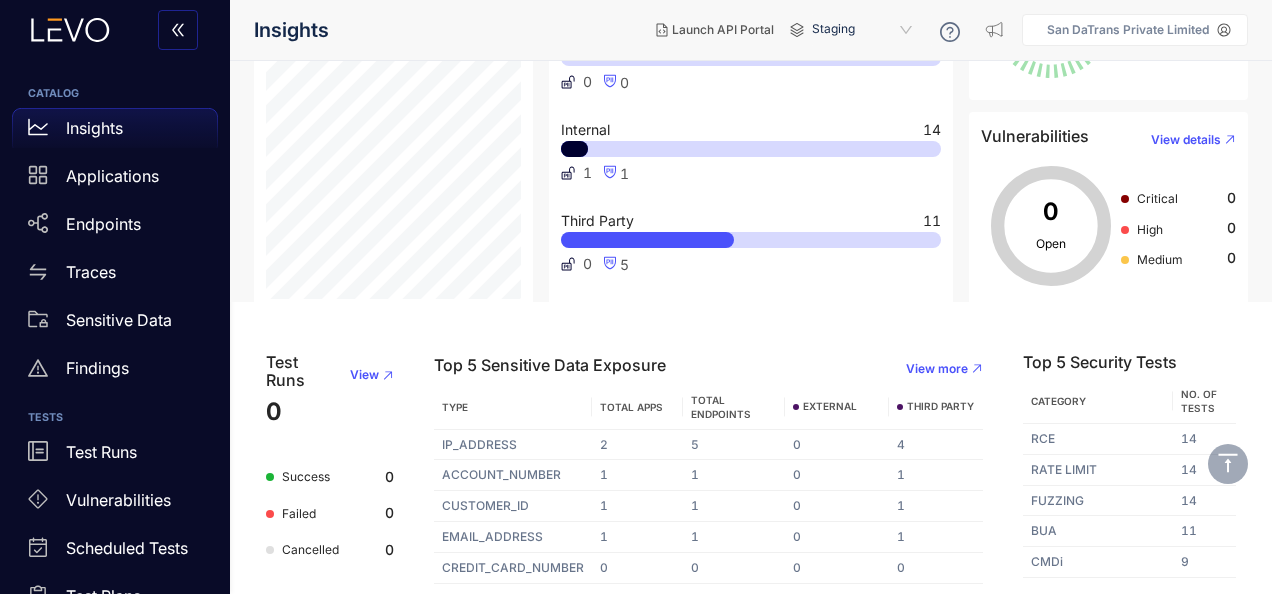 scroll, scrollTop: 0, scrollLeft: 0, axis: both 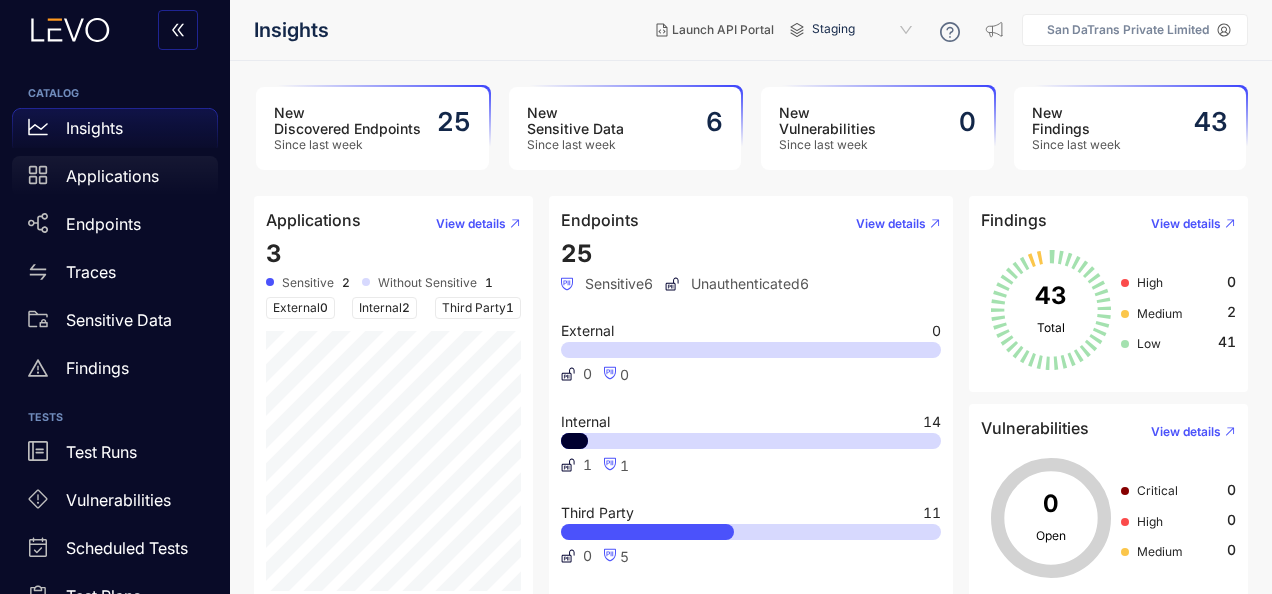 click on "Applications" at bounding box center [115, 176] 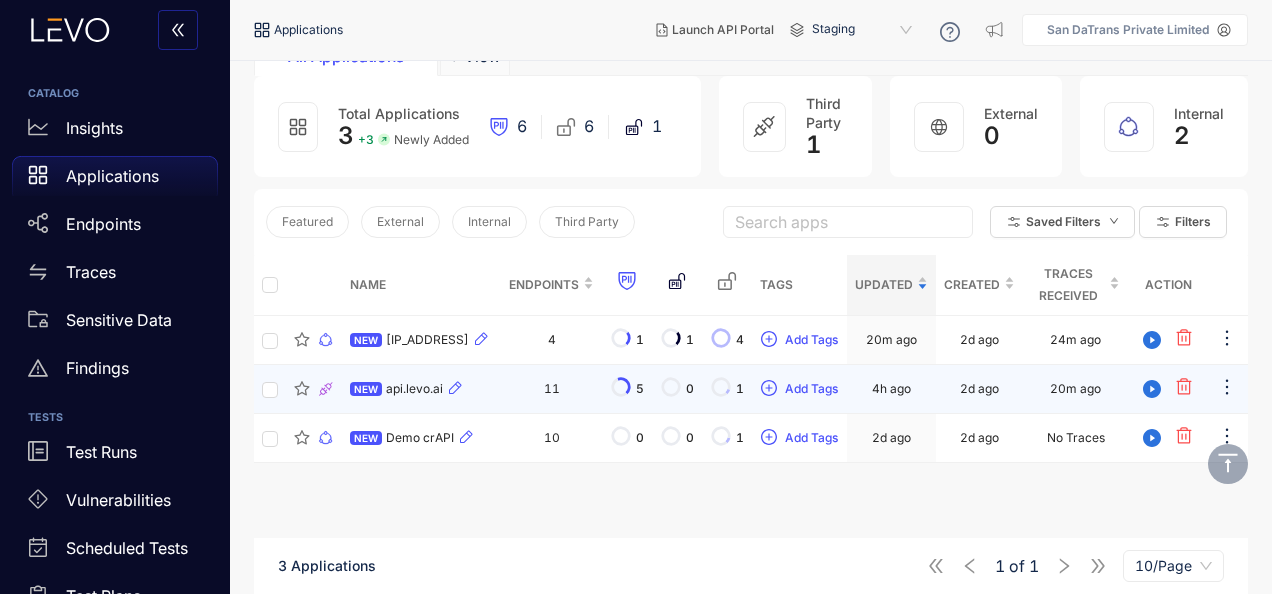 scroll, scrollTop: 142, scrollLeft: 0, axis: vertical 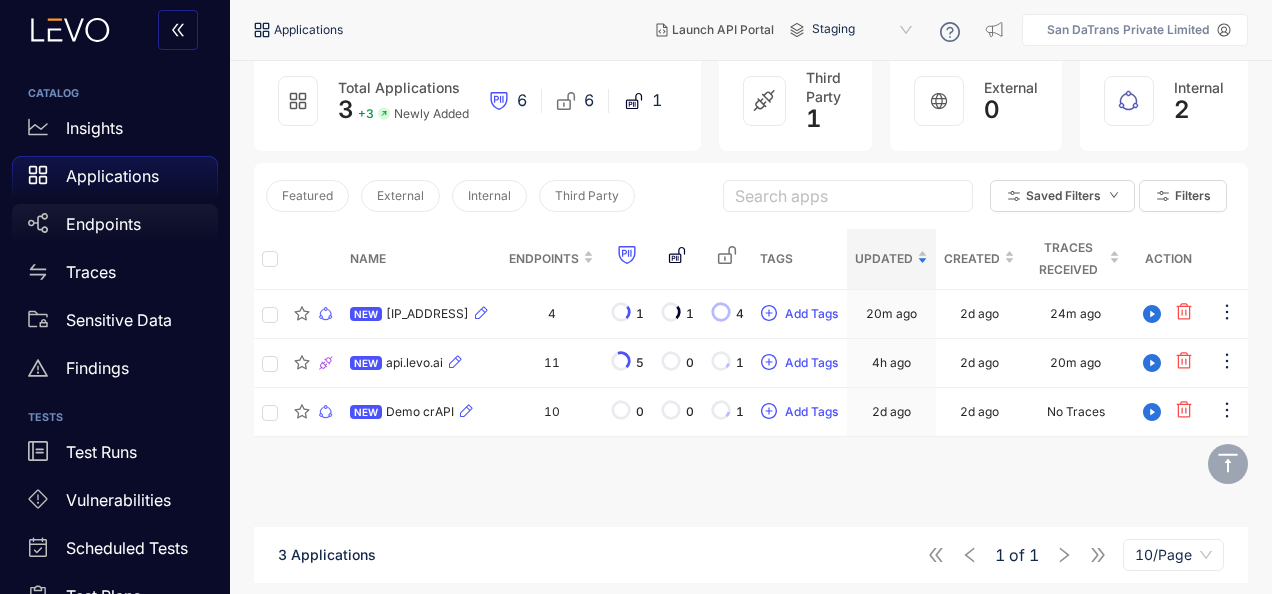 click on "Endpoints" at bounding box center [115, 224] 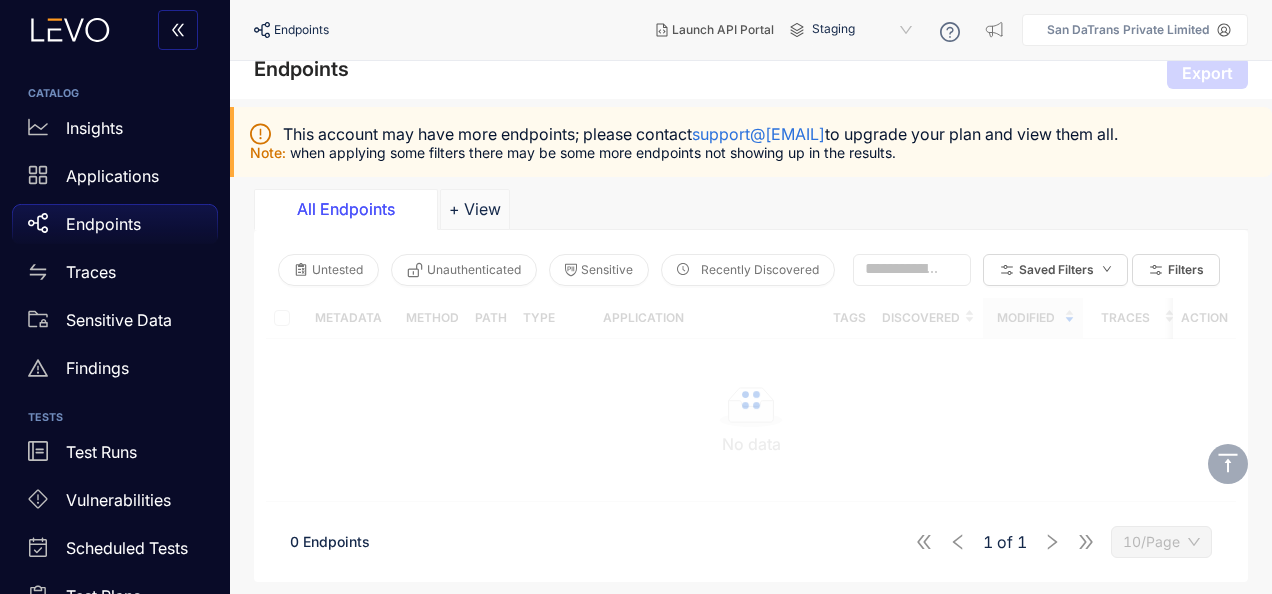 scroll, scrollTop: 0, scrollLeft: 0, axis: both 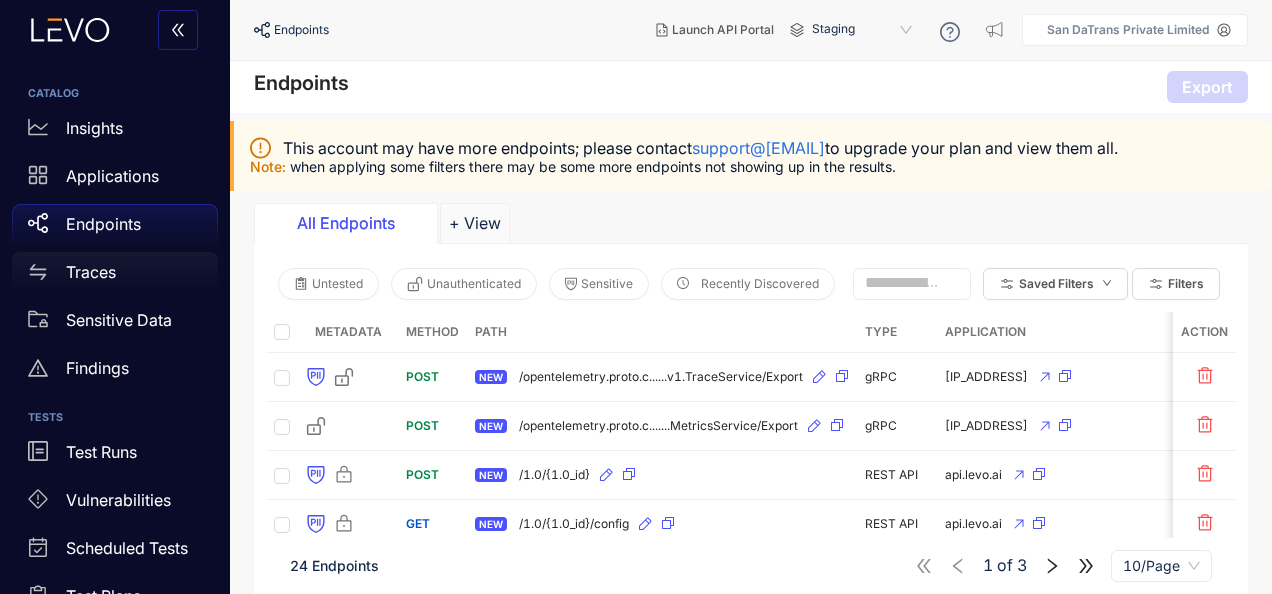 click on "Traces" at bounding box center [91, 272] 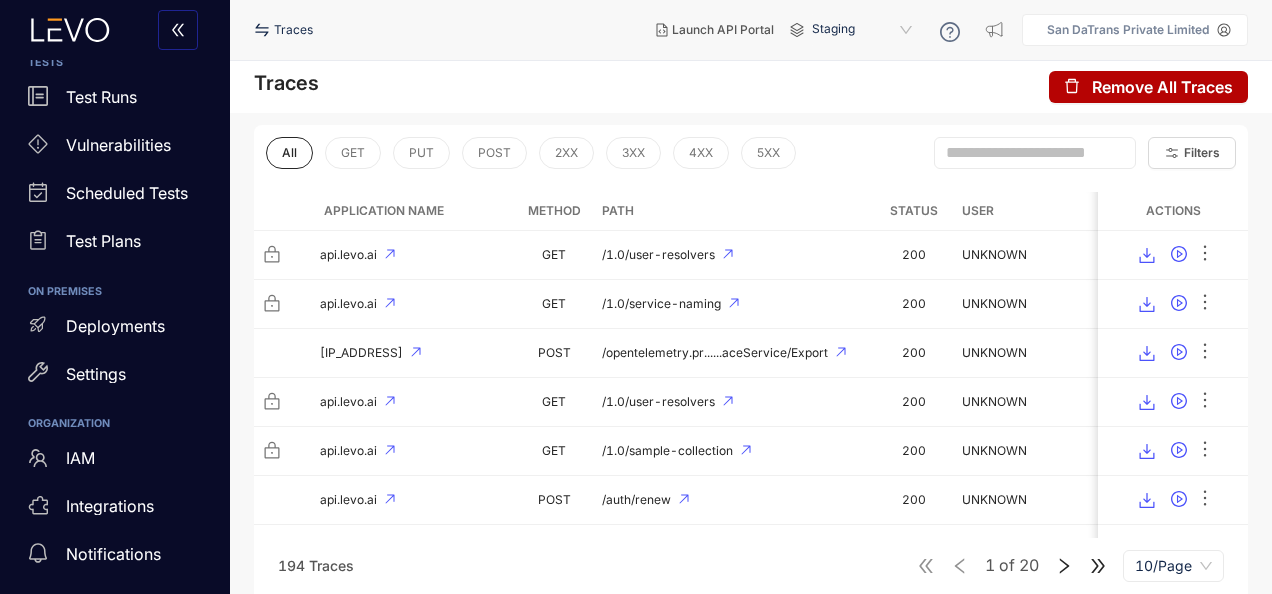 scroll, scrollTop: 0, scrollLeft: 0, axis: both 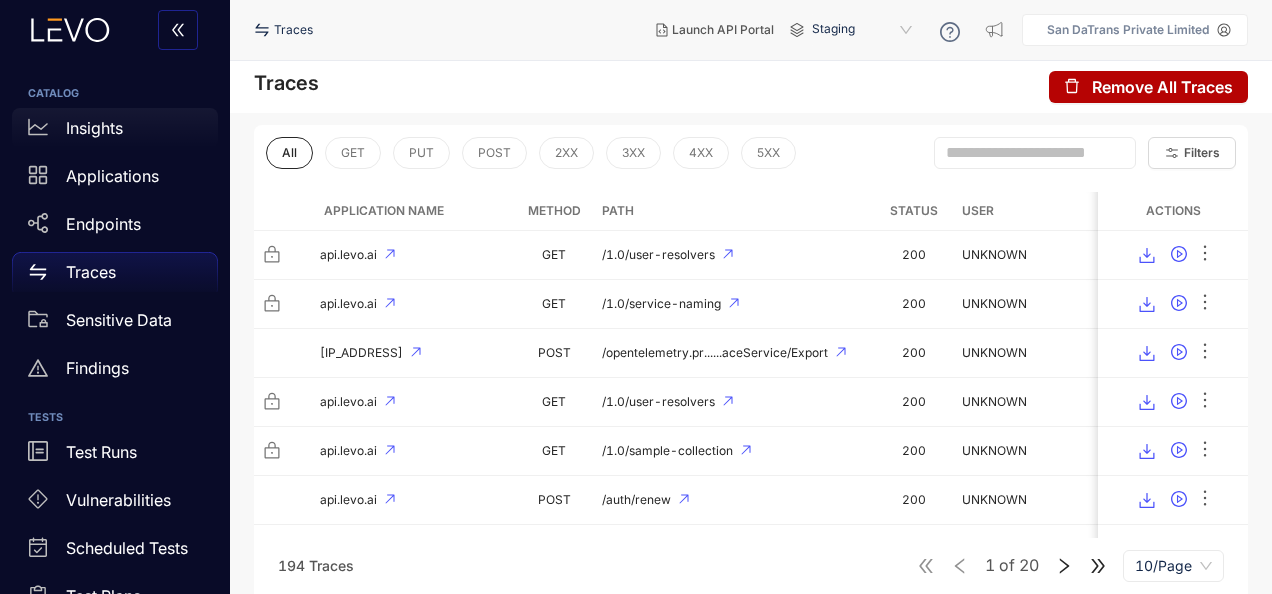 click on "Insights" at bounding box center [115, 128] 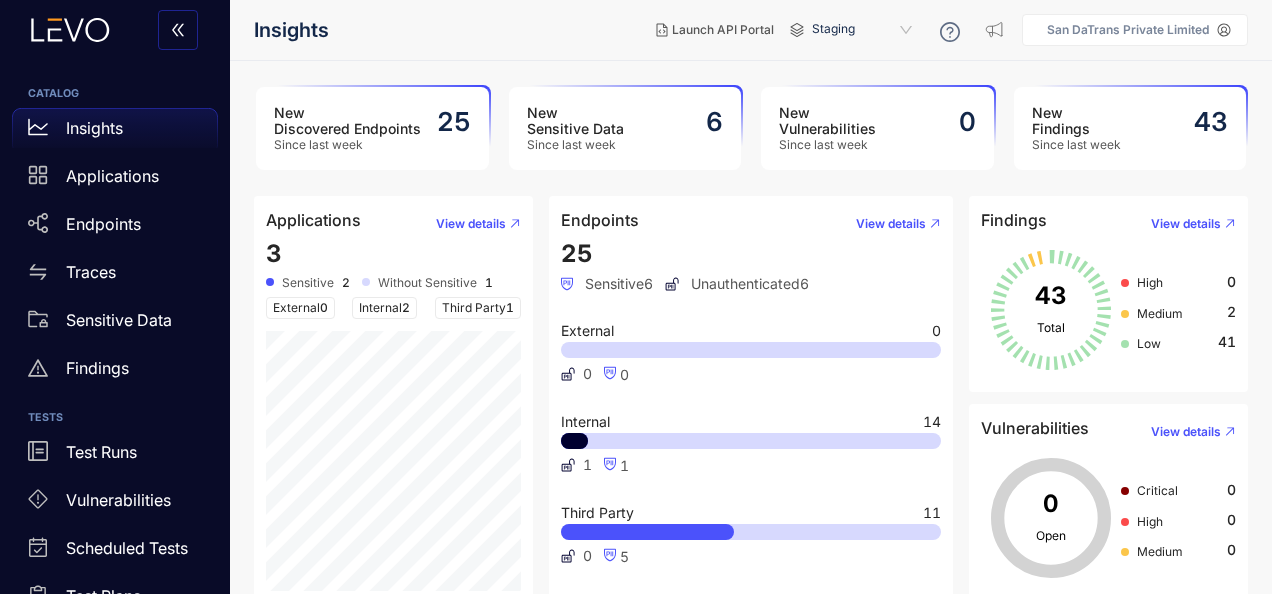 scroll, scrollTop: 292, scrollLeft: 0, axis: vertical 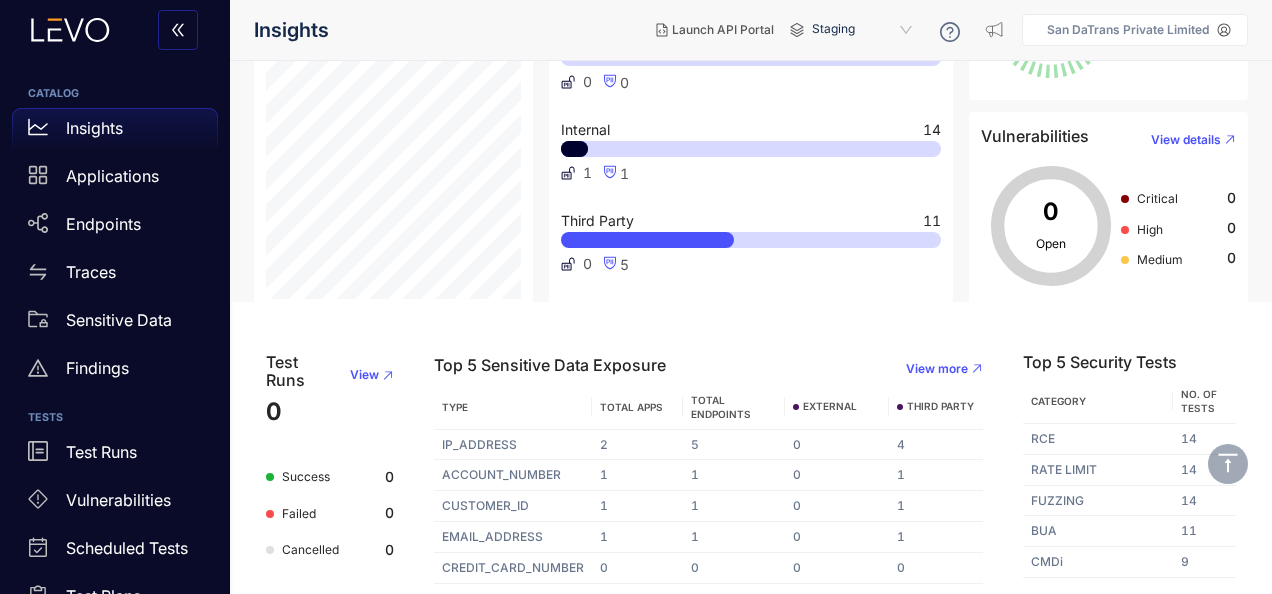 click on "THIRD PARTY" at bounding box center (936, 407) 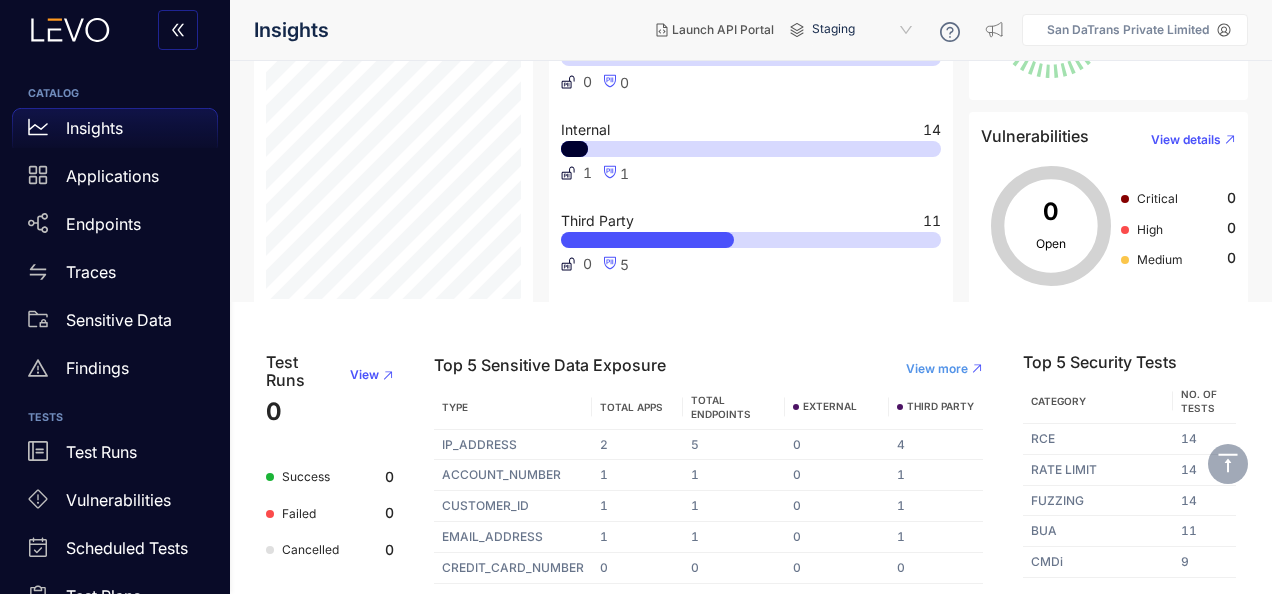 click on "View more" at bounding box center [936, 369] 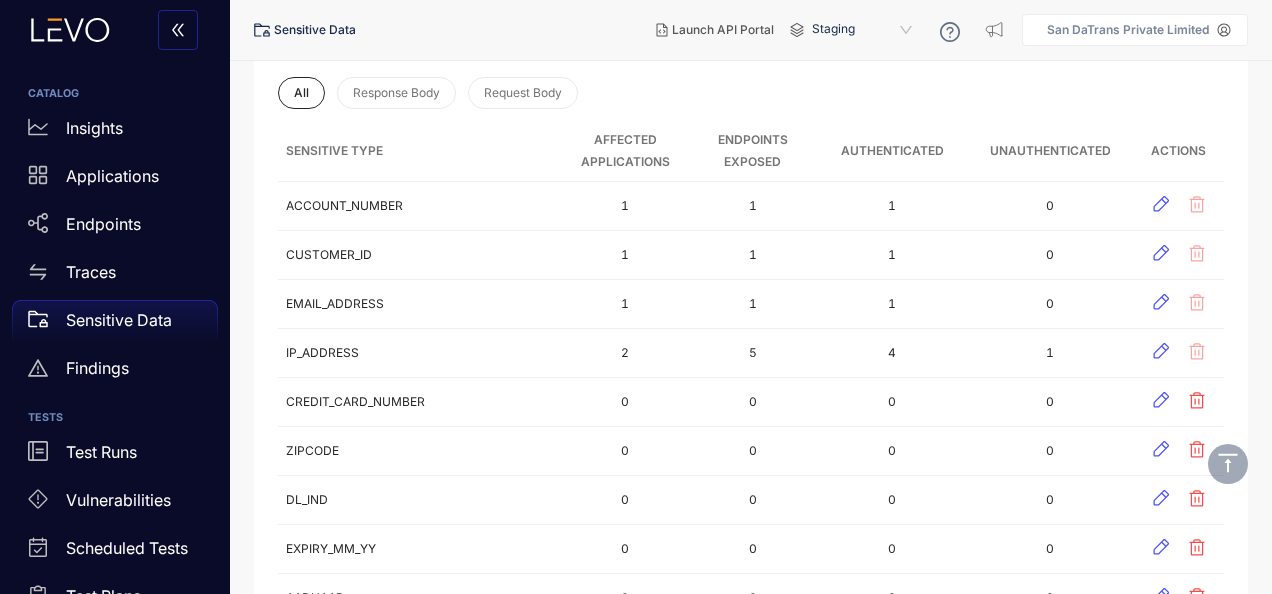 scroll, scrollTop: 0, scrollLeft: 0, axis: both 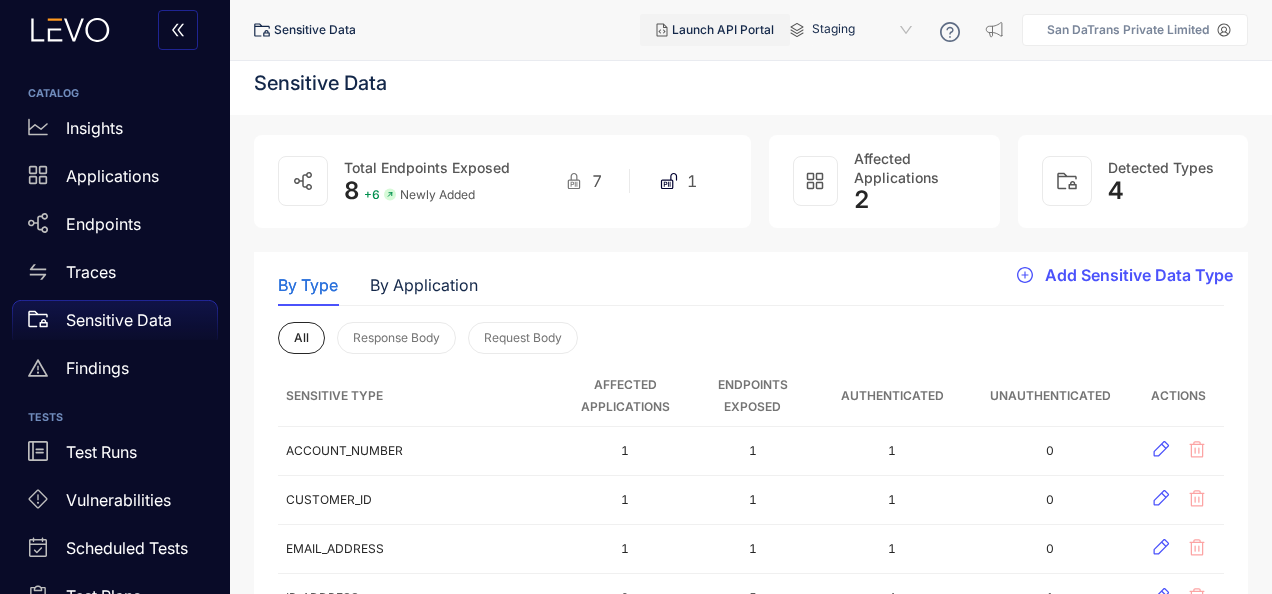 click on "Launch API Portal" at bounding box center (723, 30) 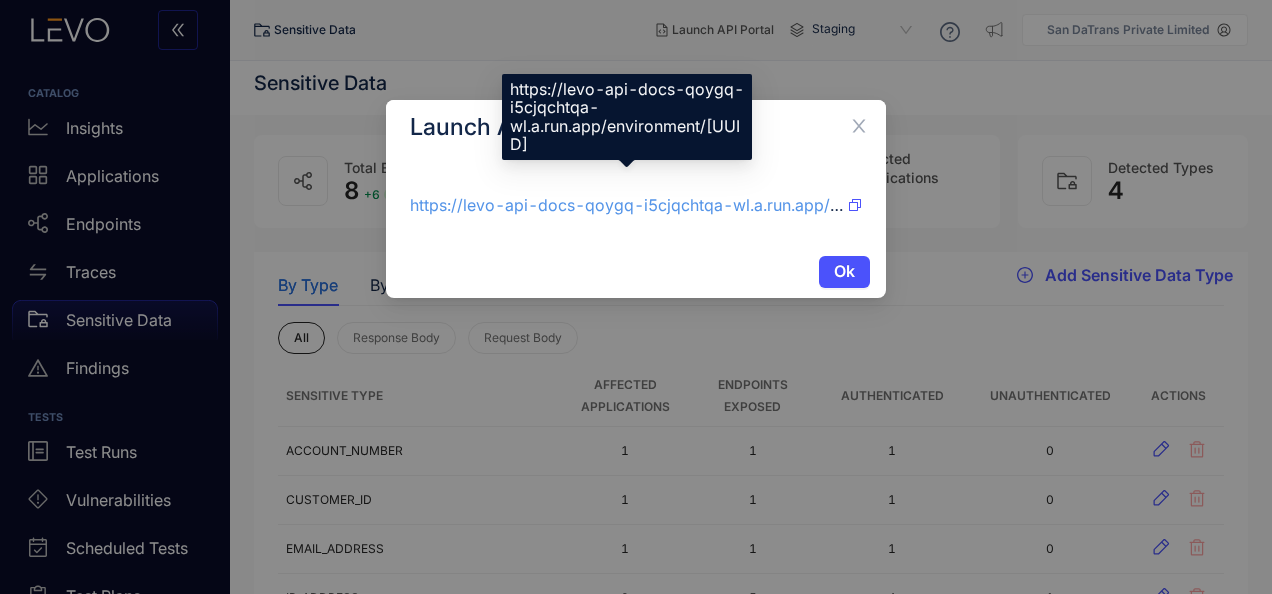 click on "https://levo-api-docs-qoygq-i5cjqchtqa-wl.a.run.app/environment/[UUID]" at bounding box center (695, 205) 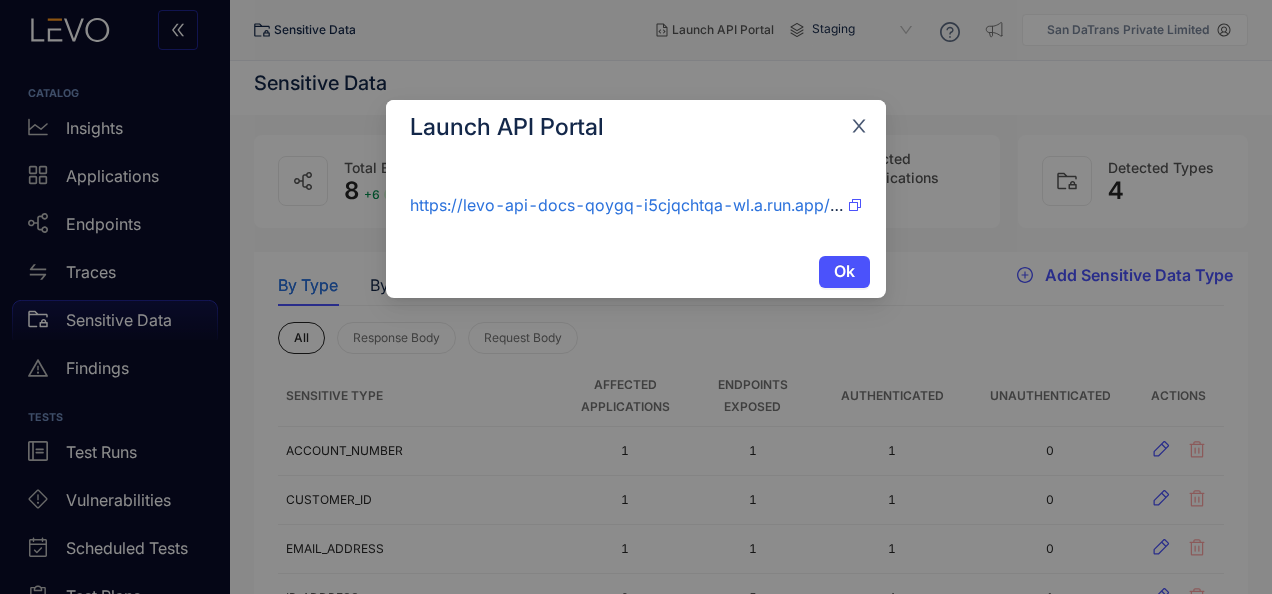 click at bounding box center (859, 127) 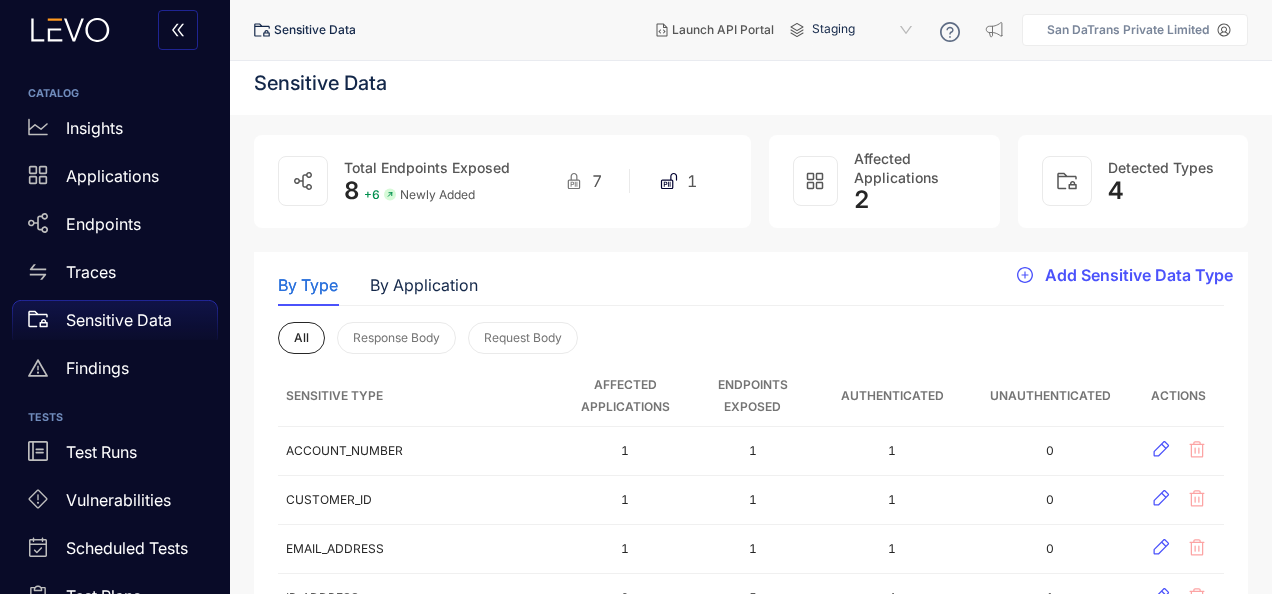 click on "Affected Applications" at bounding box center (896, 167) 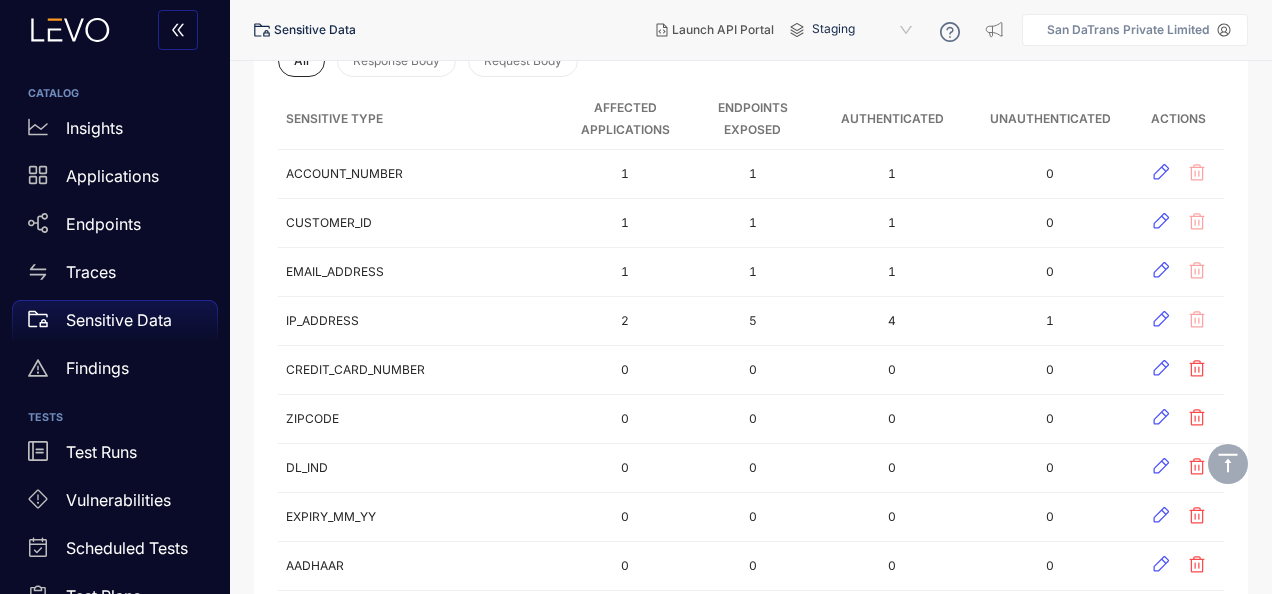 scroll, scrollTop: 0, scrollLeft: 0, axis: both 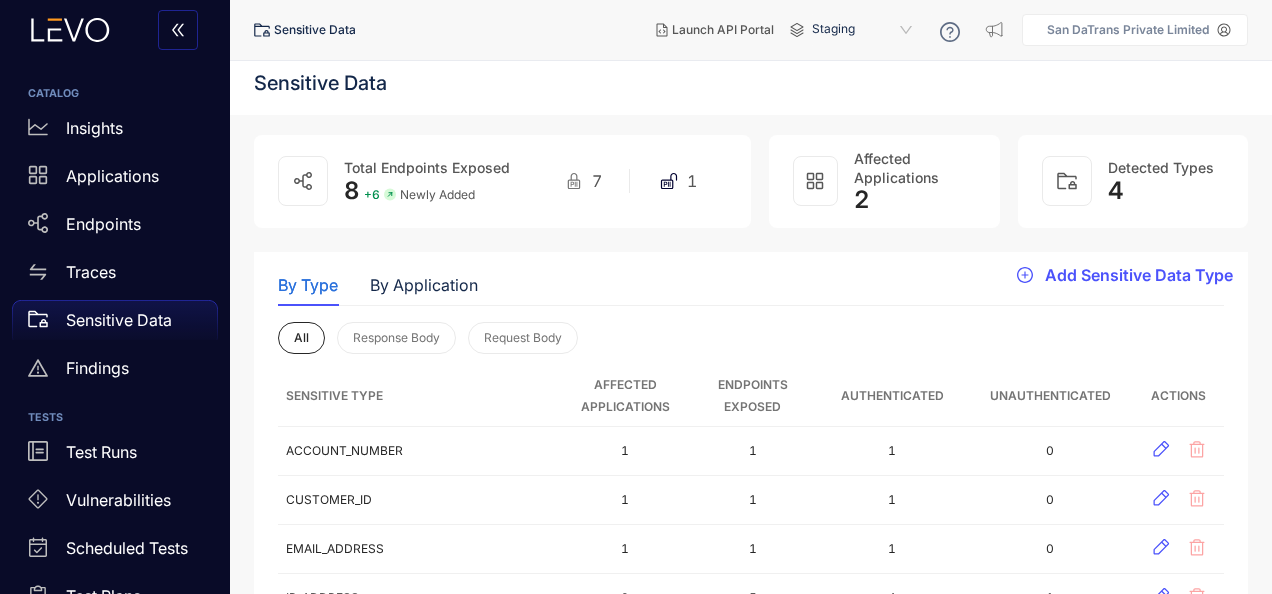 click 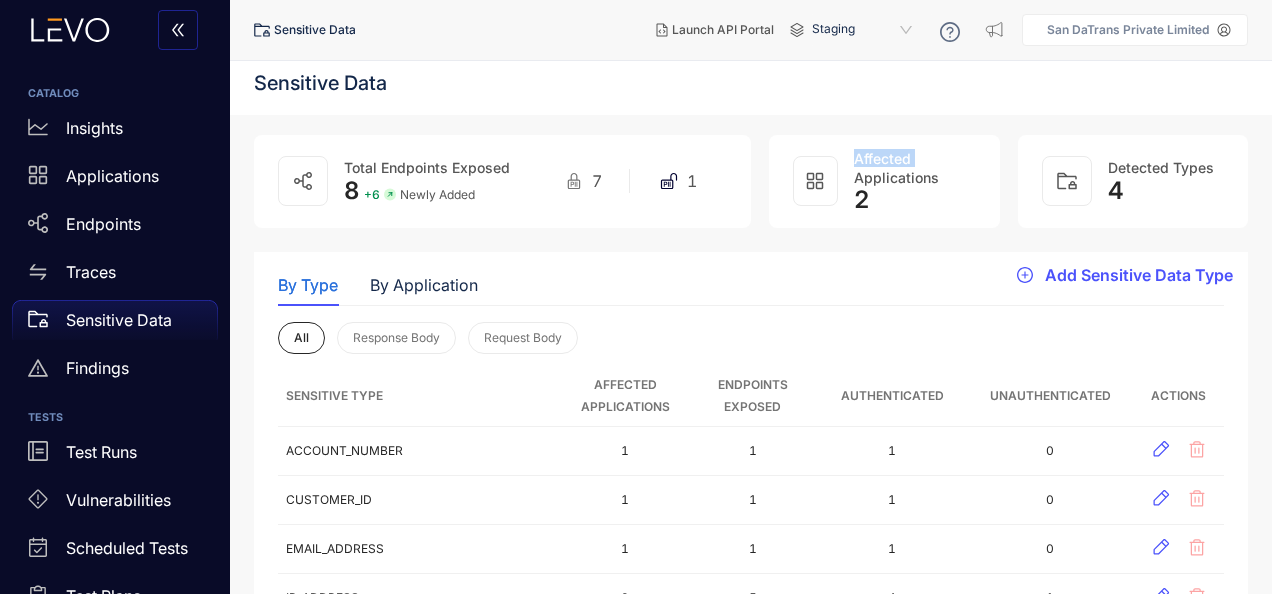 click 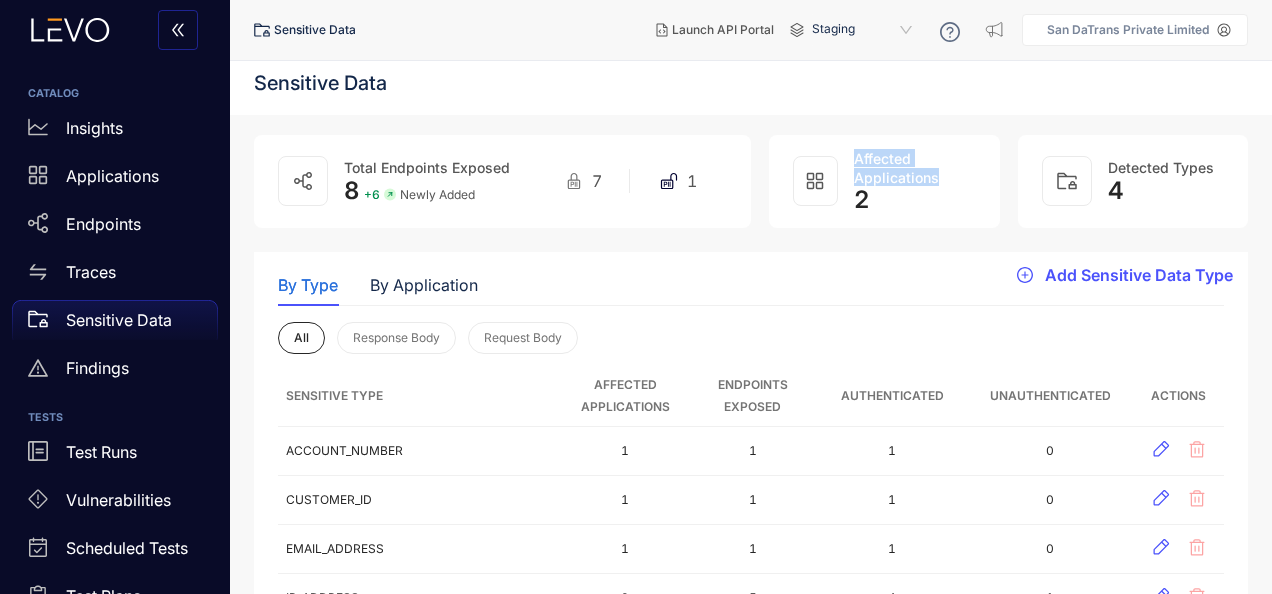 click 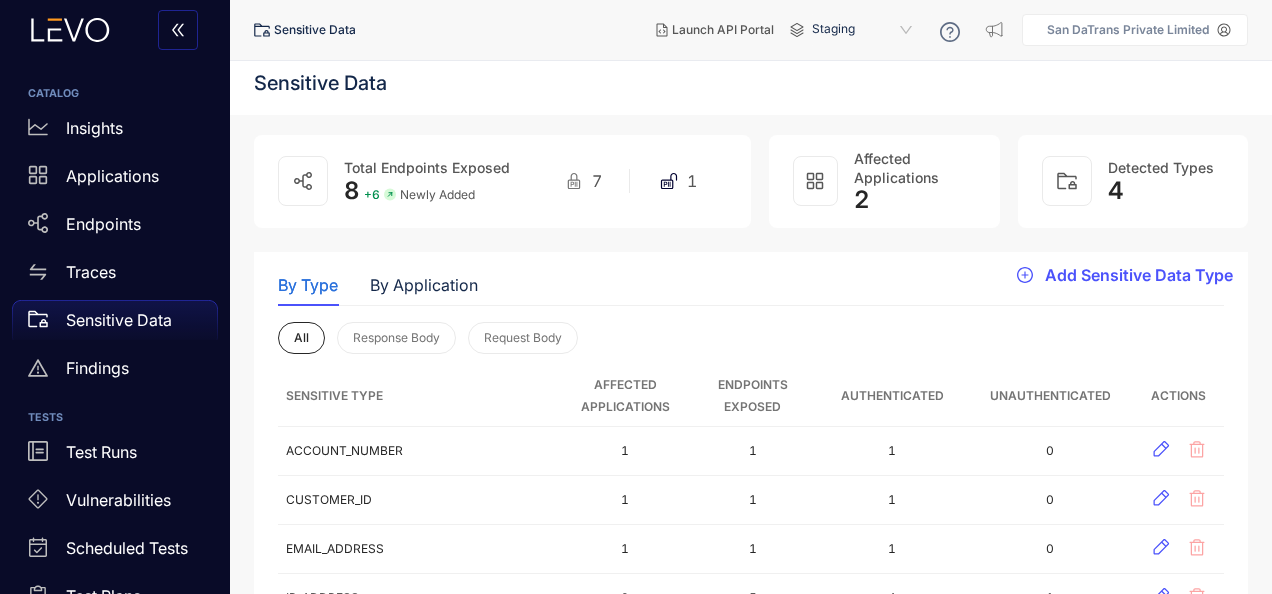 drag, startPoint x: 810, startPoint y: 174, endPoint x: 868, endPoint y: 201, distance: 63.97656 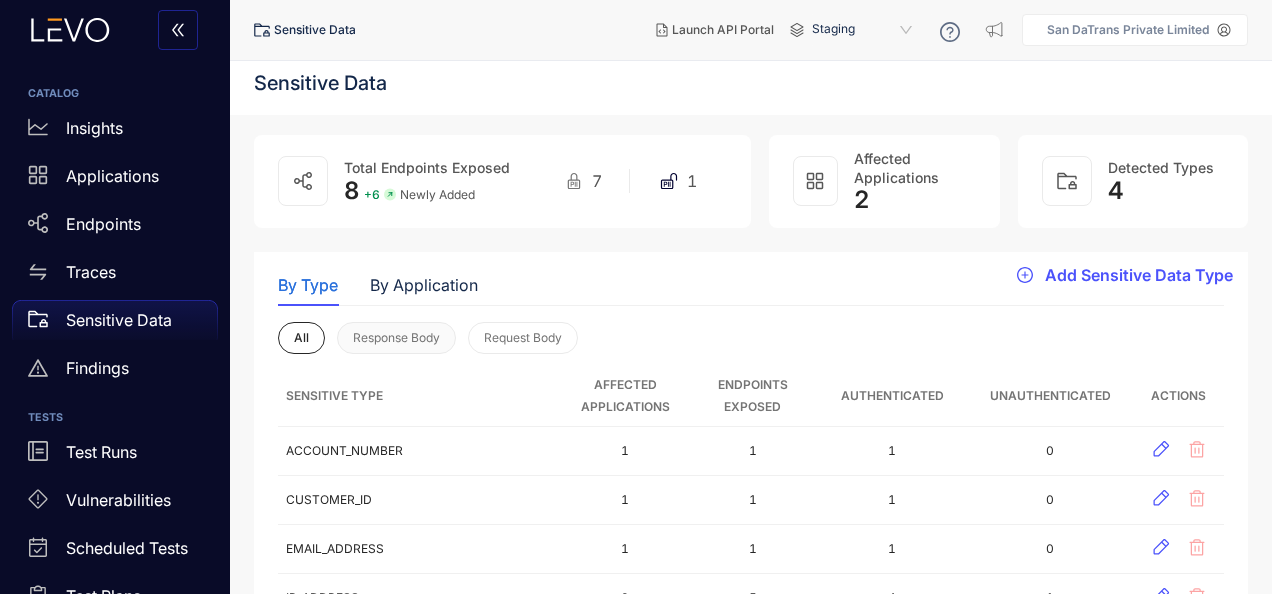 click on "Response Body" at bounding box center [396, 338] 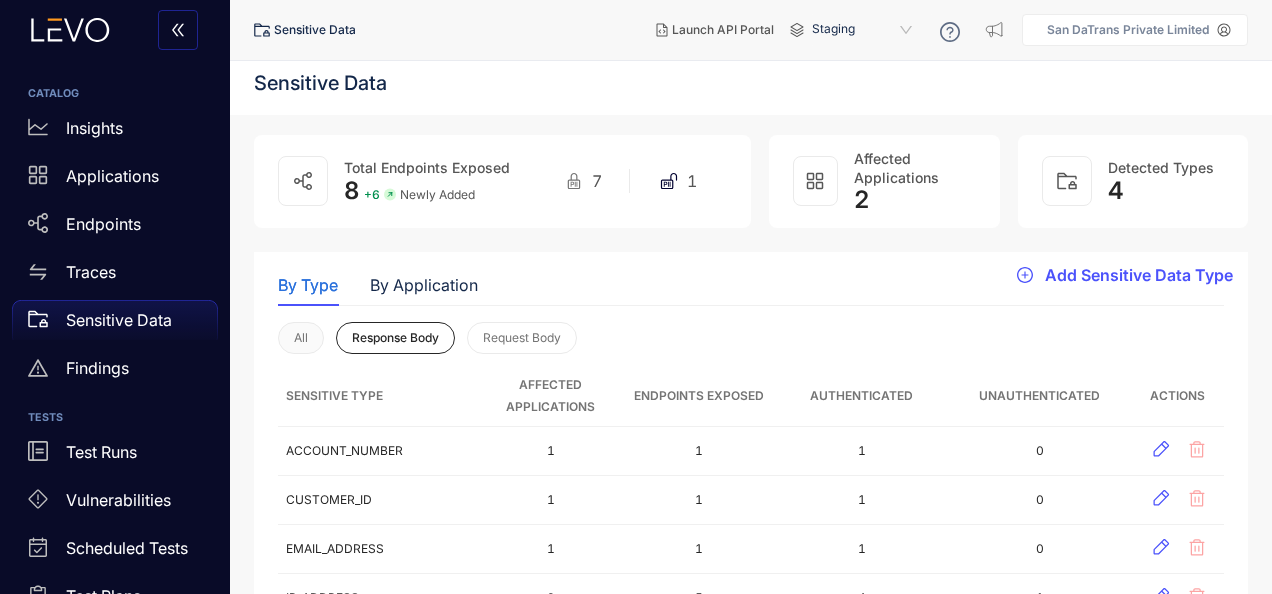 click on "All" at bounding box center (301, 338) 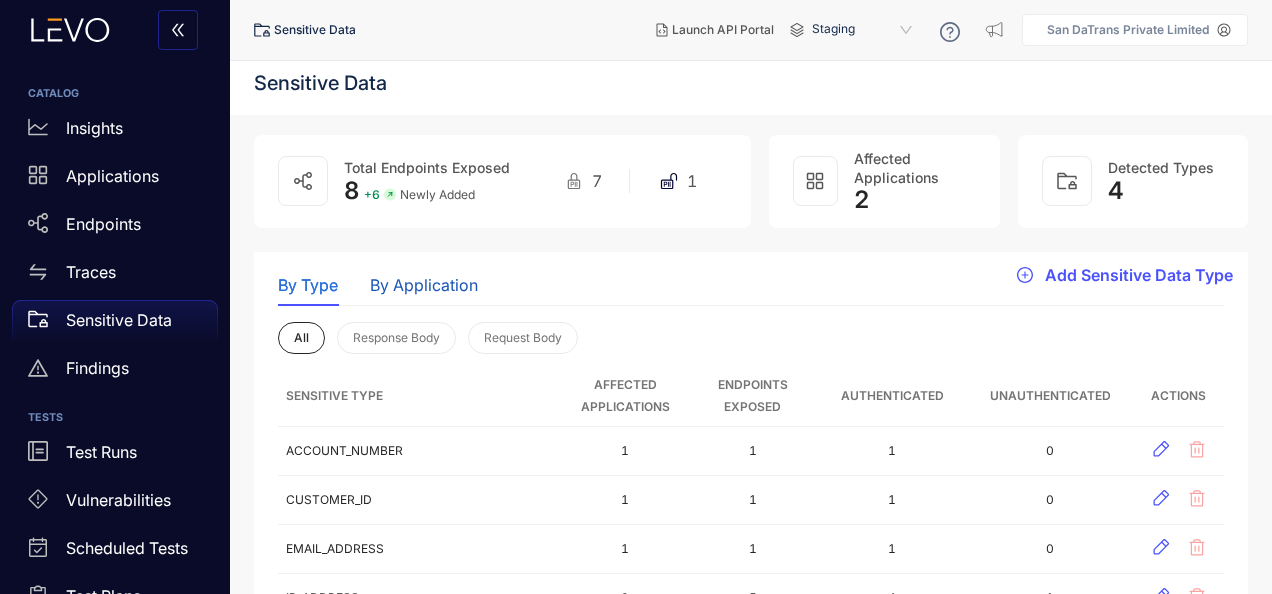 click on "By Application" at bounding box center (424, 285) 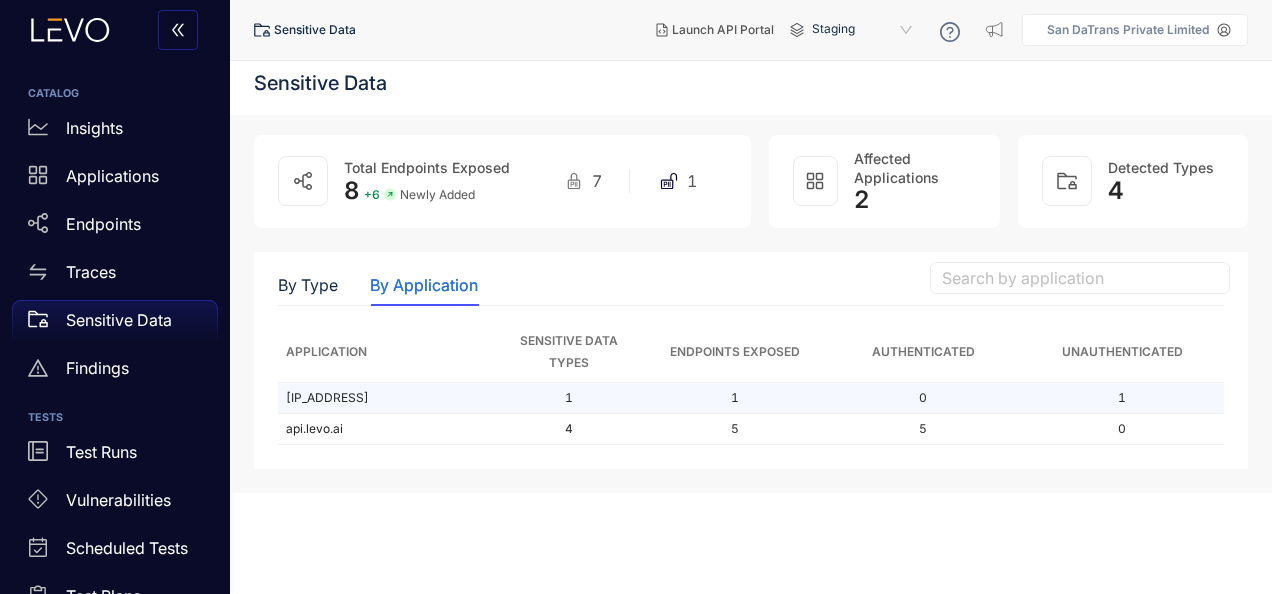 click on "1" at bounding box center [1122, 398] 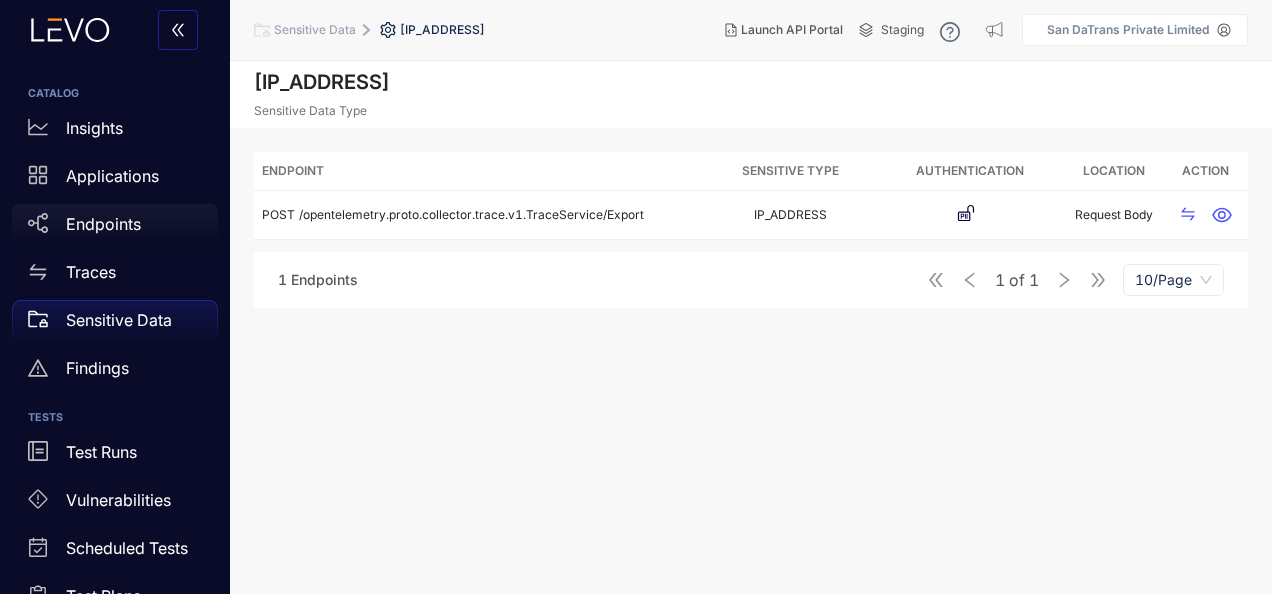 click on "Endpoints" at bounding box center (115, 224) 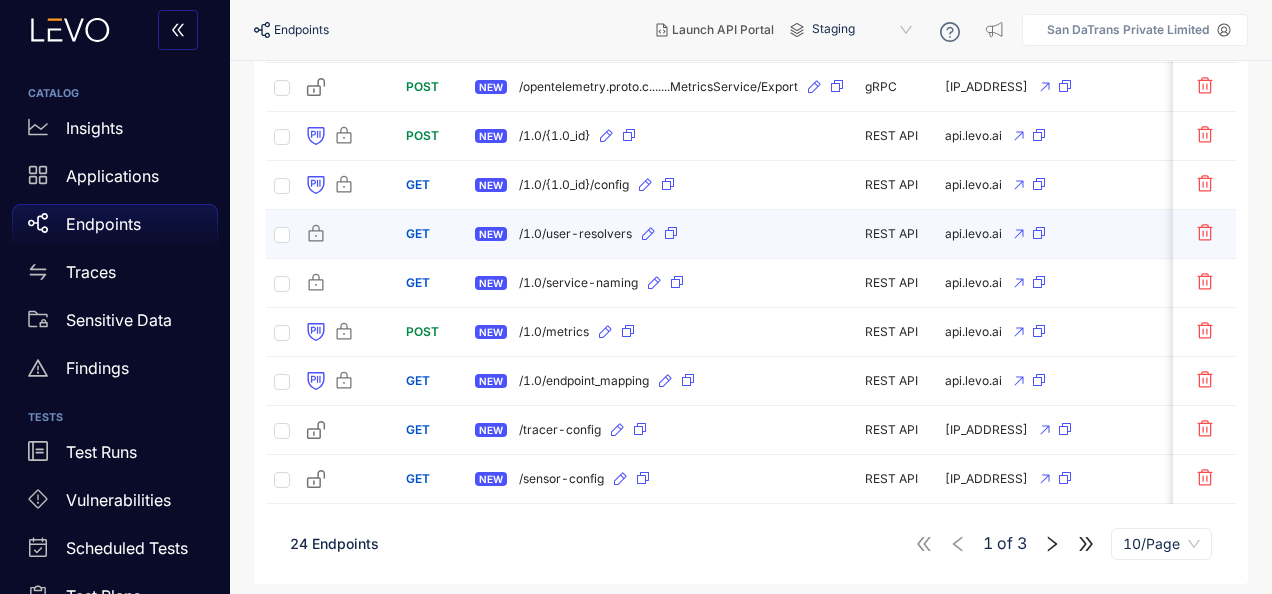 scroll, scrollTop: 0, scrollLeft: 0, axis: both 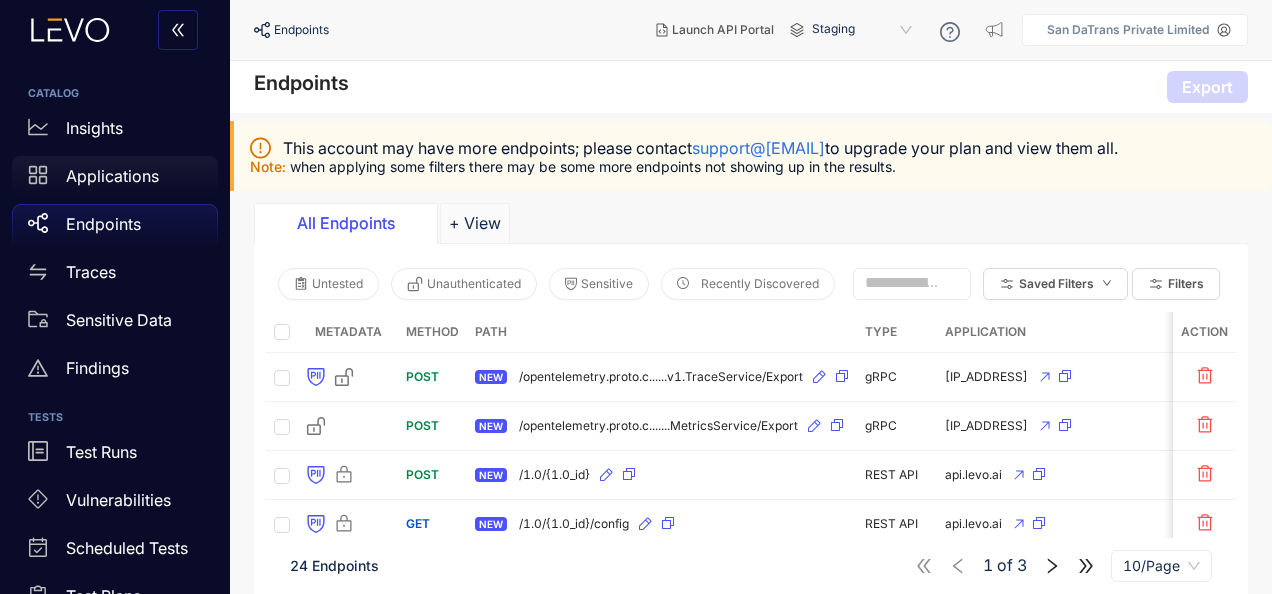 click on "Applications" at bounding box center [112, 176] 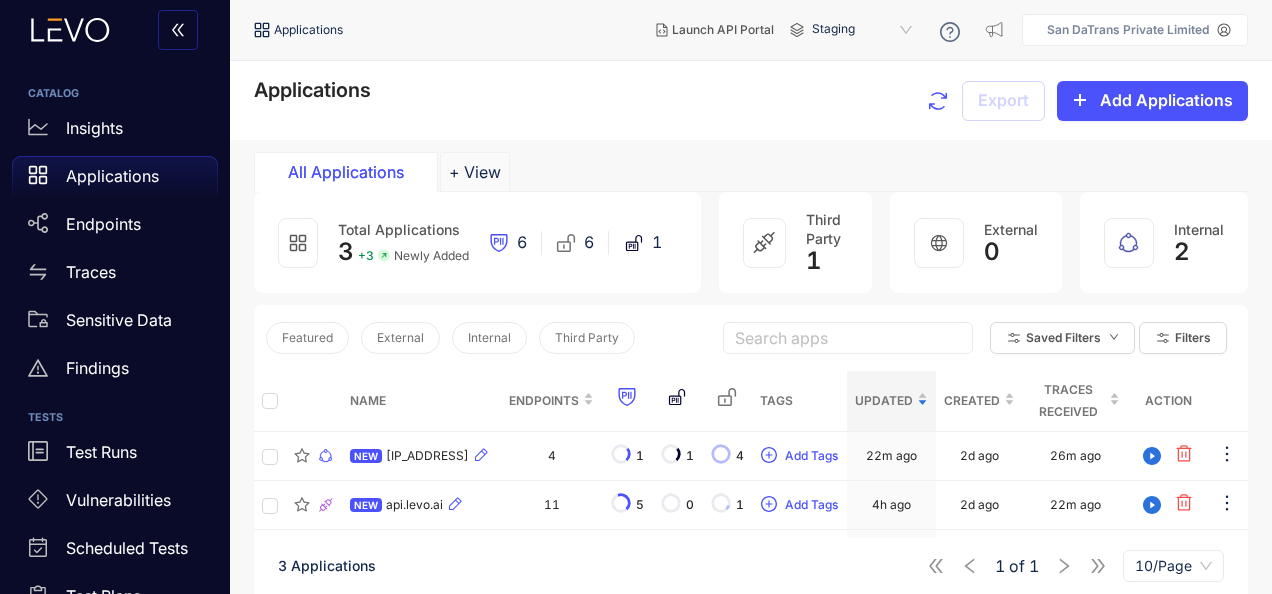 scroll, scrollTop: 142, scrollLeft: 0, axis: vertical 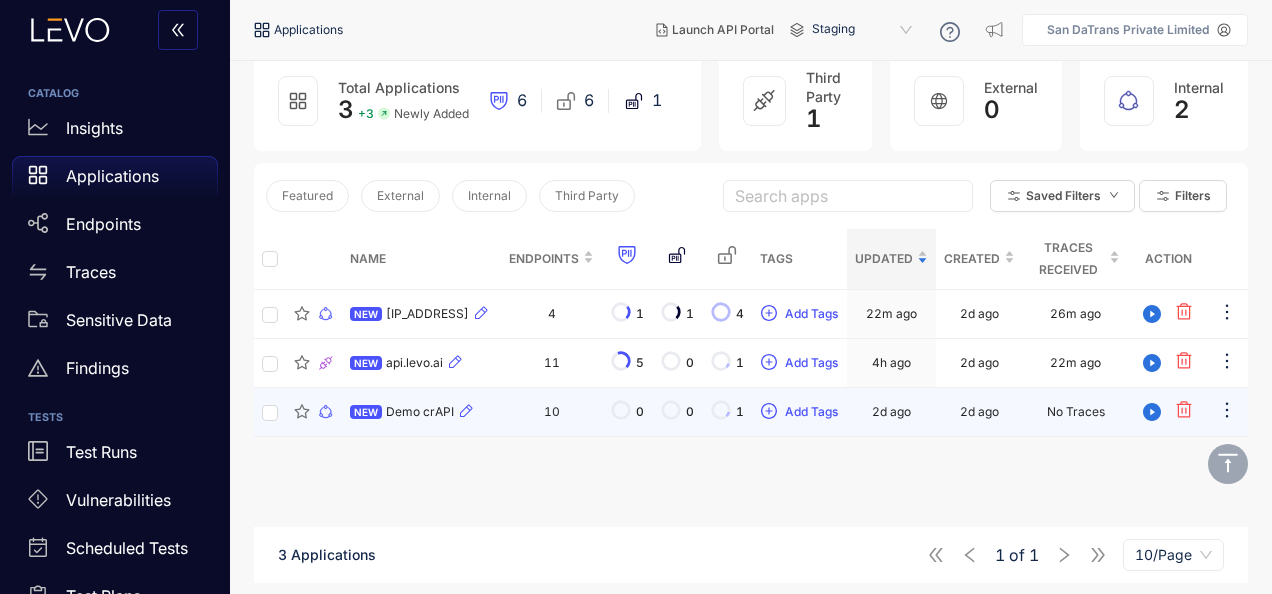 click on "Demo crAPI" at bounding box center (420, 412) 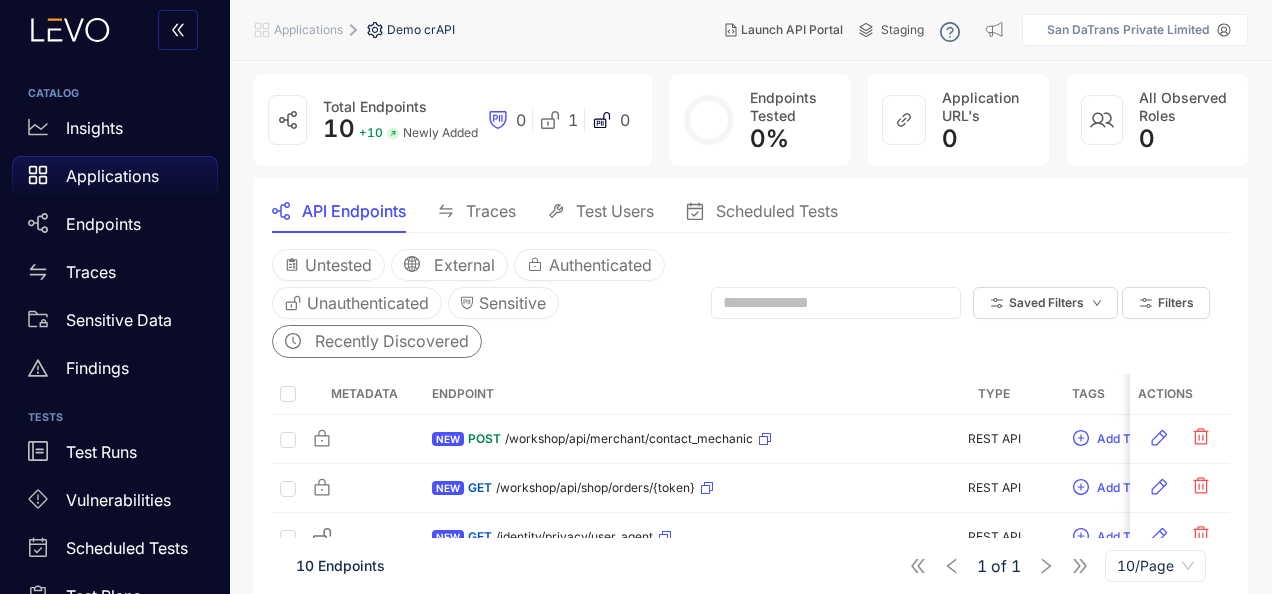 scroll, scrollTop: 0, scrollLeft: 0, axis: both 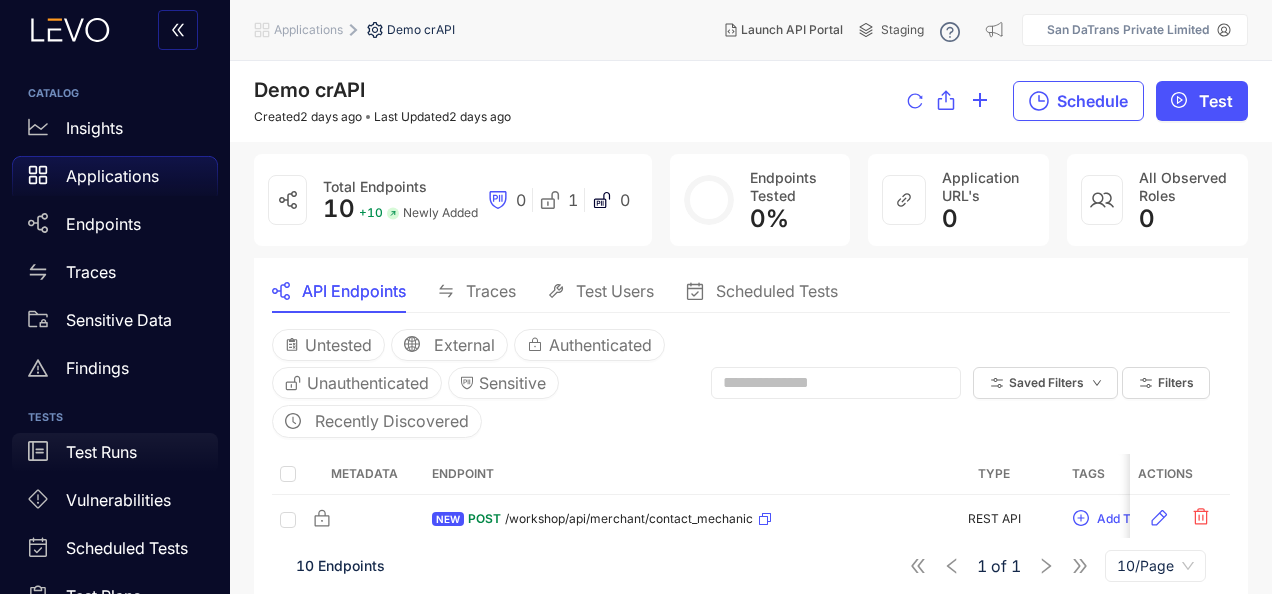 click on "Test Runs" at bounding box center (115, 453) 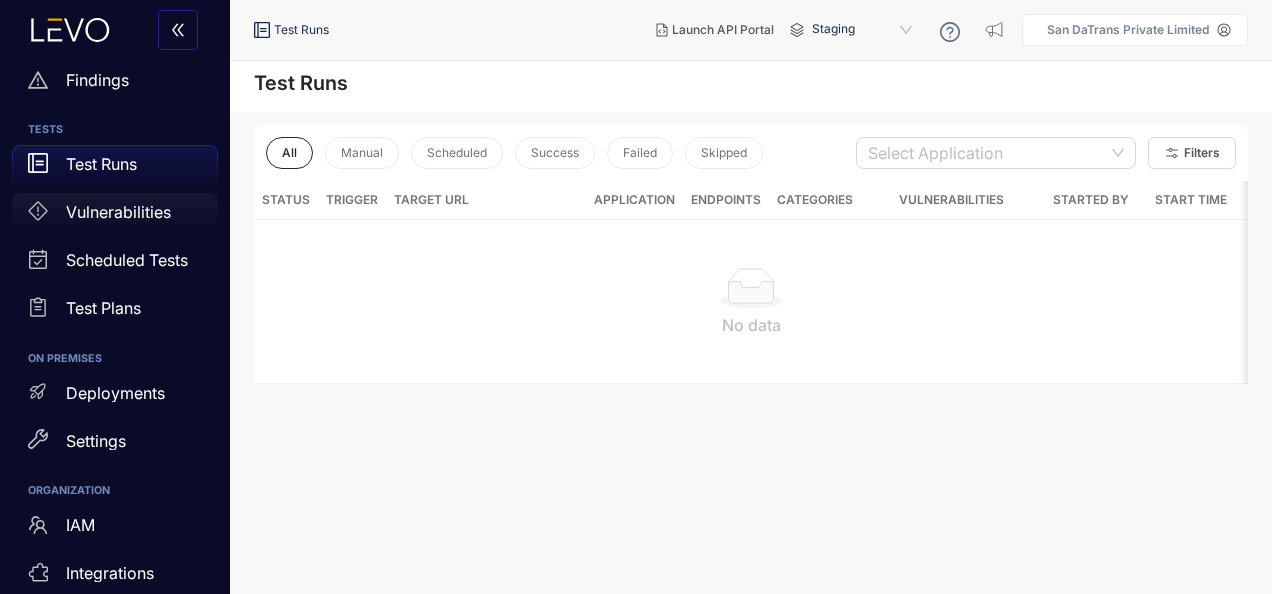 scroll, scrollTop: 297, scrollLeft: 0, axis: vertical 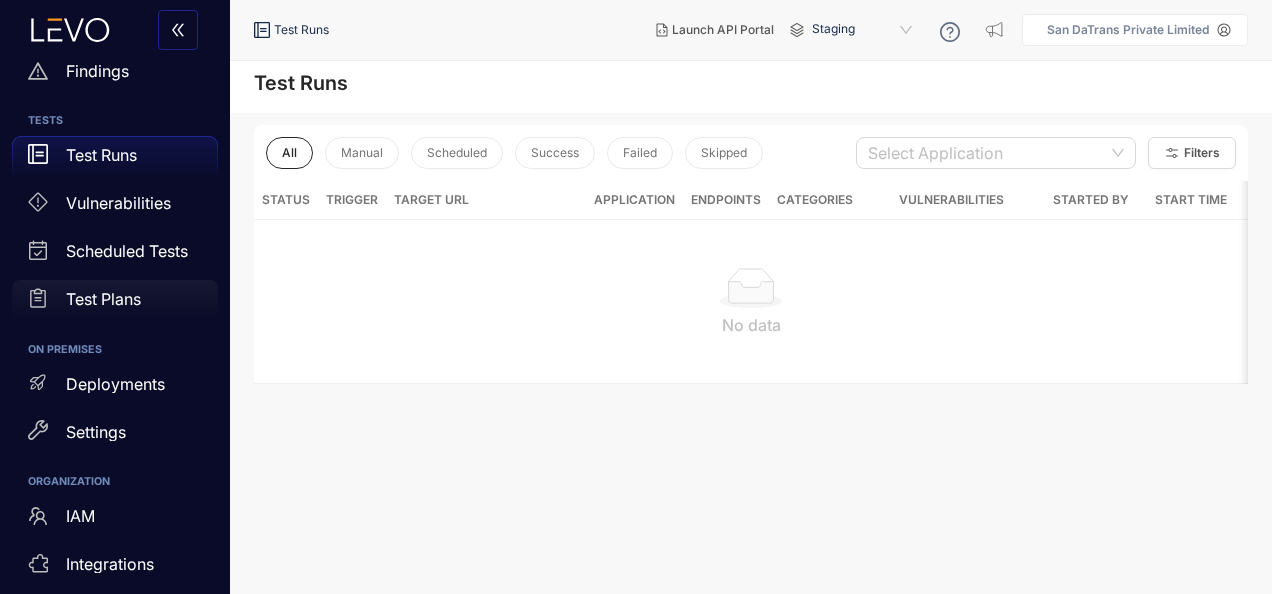 click on "Test Plans" at bounding box center [103, 299] 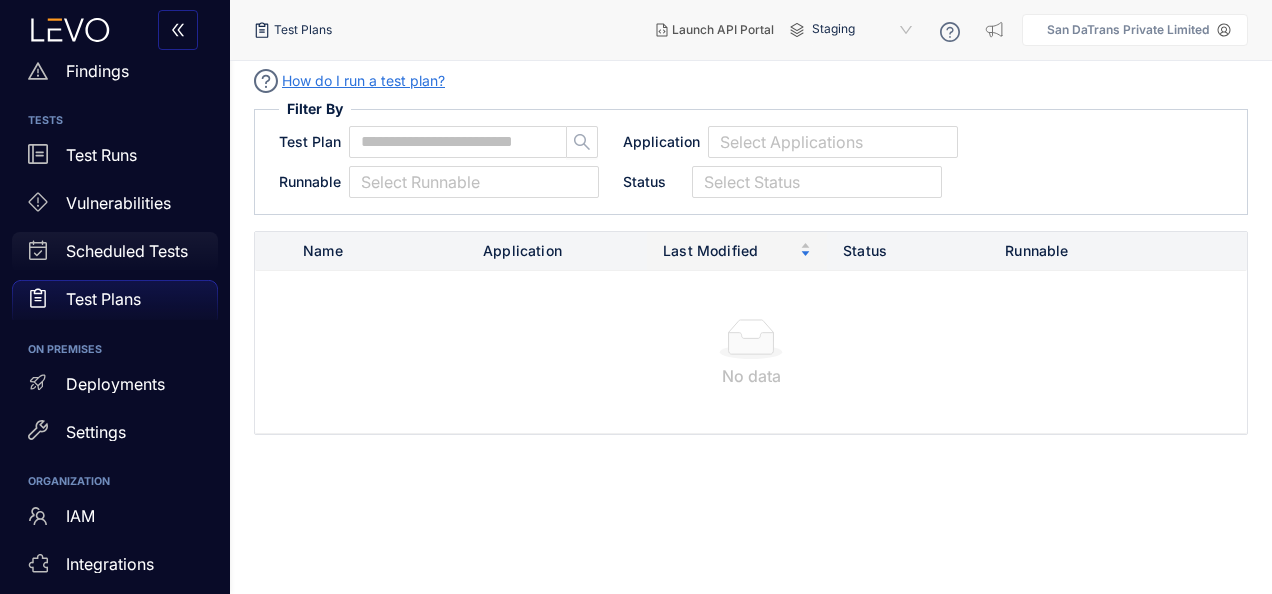 click on "Scheduled Tests" at bounding box center [115, 252] 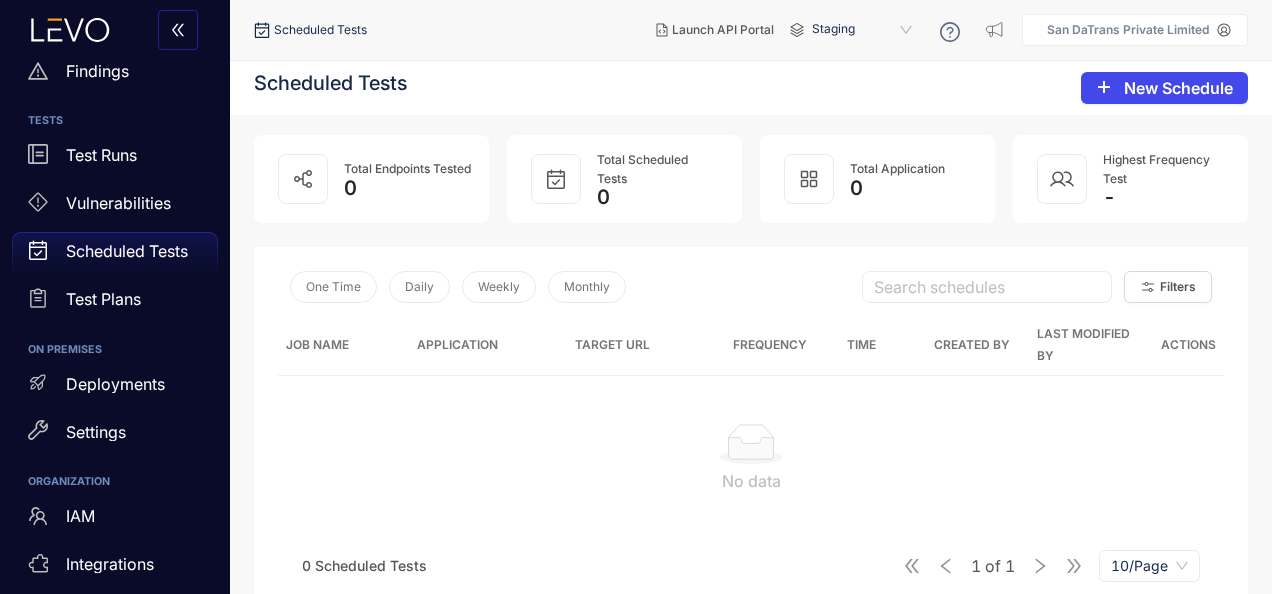 click on "New Schedule" at bounding box center [1164, 88] 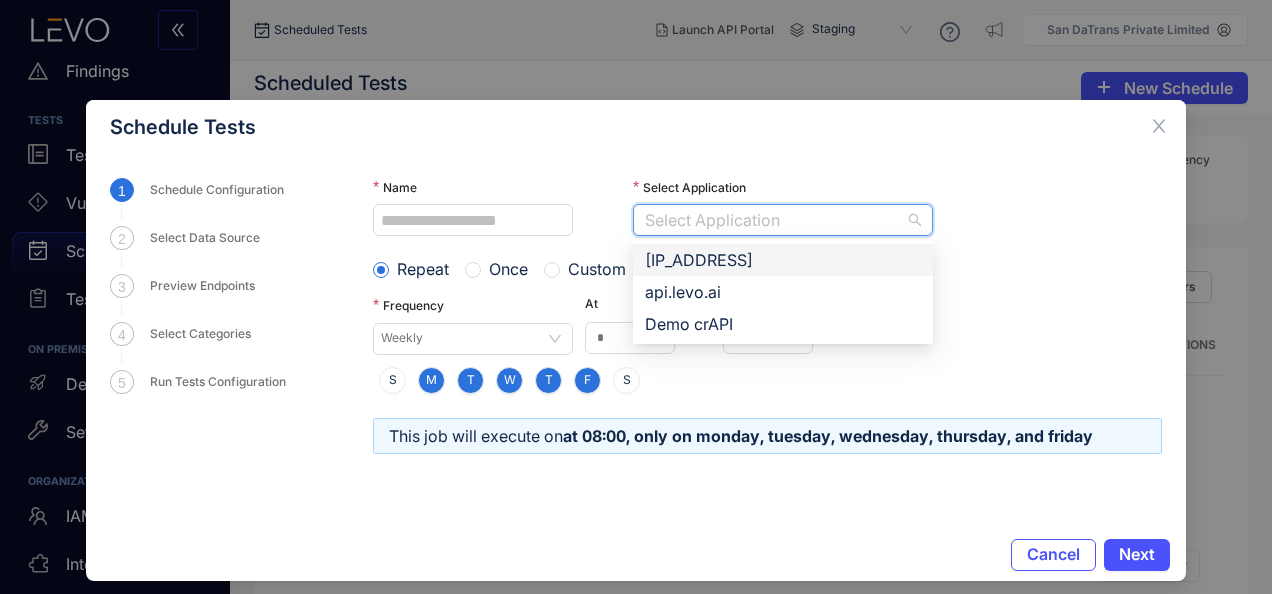 click on "Select Application" at bounding box center [775, 220] 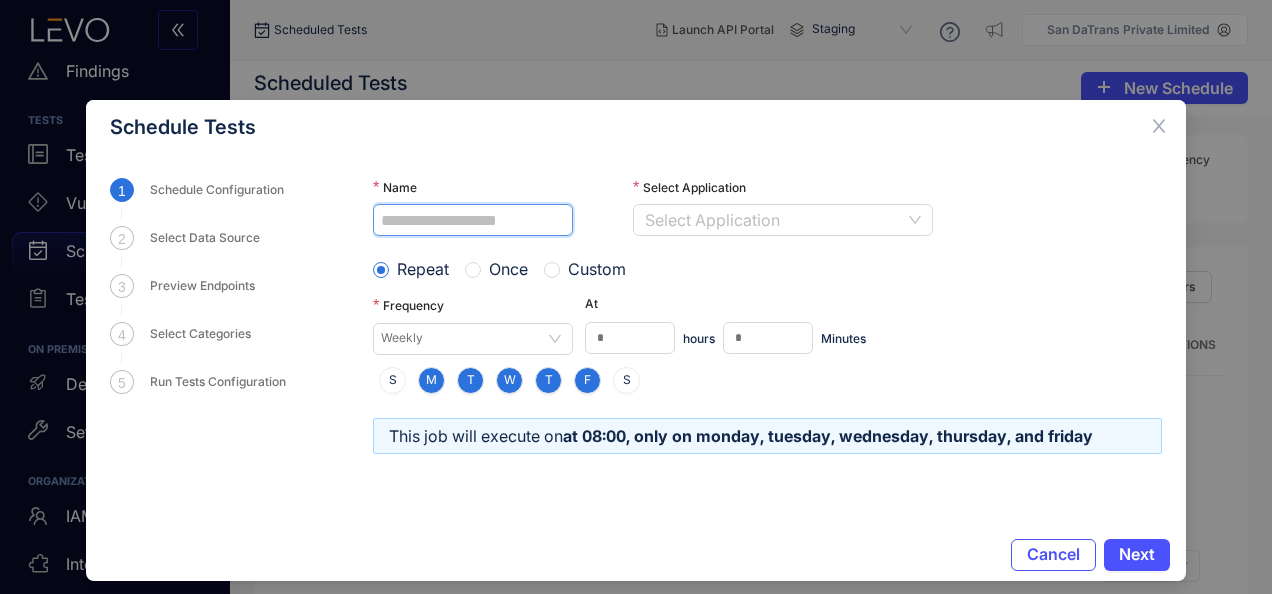 click on "Name" at bounding box center (473, 220) 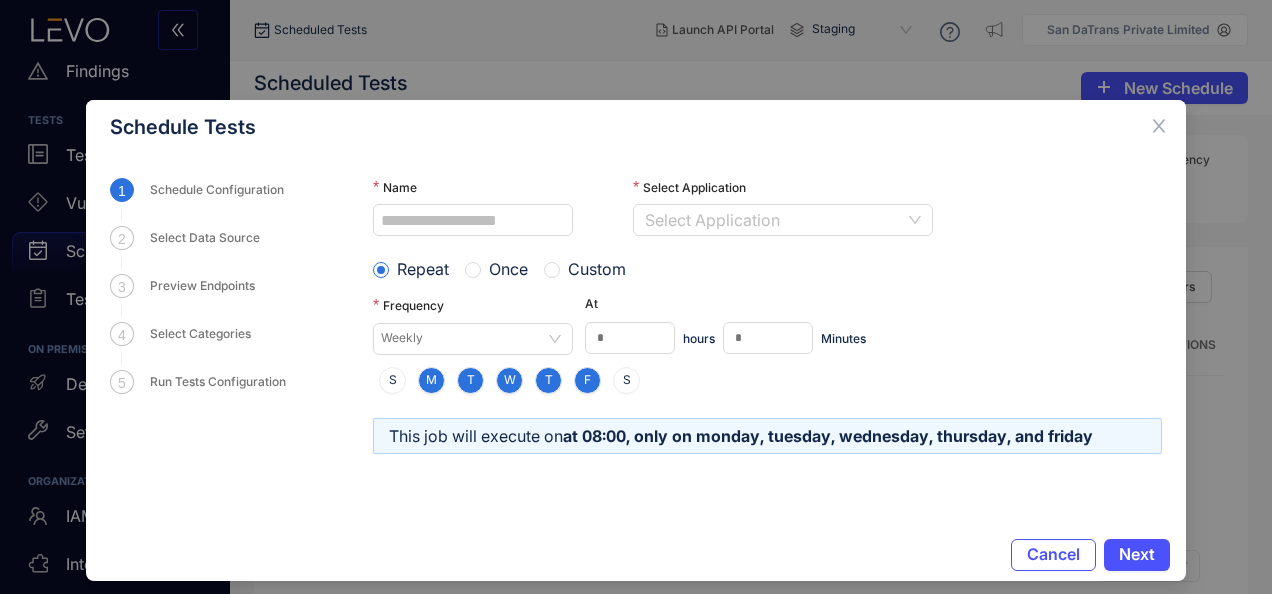 click on "Once" at bounding box center (508, 269) 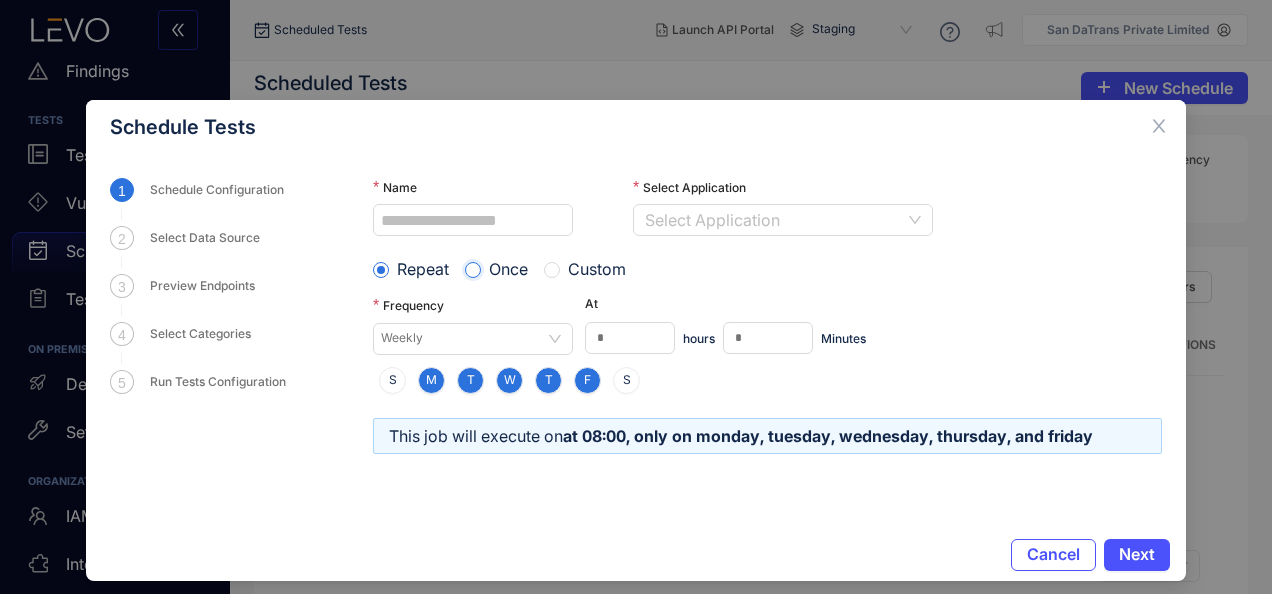 type on "**" 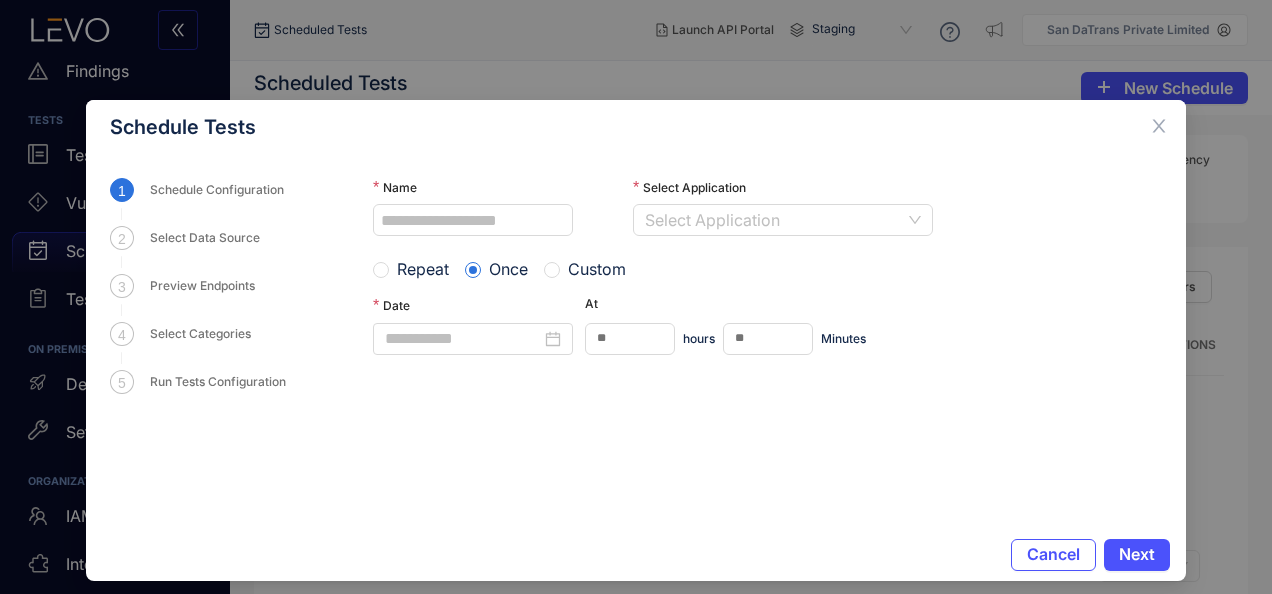 click on "Repeat" at bounding box center (423, 269) 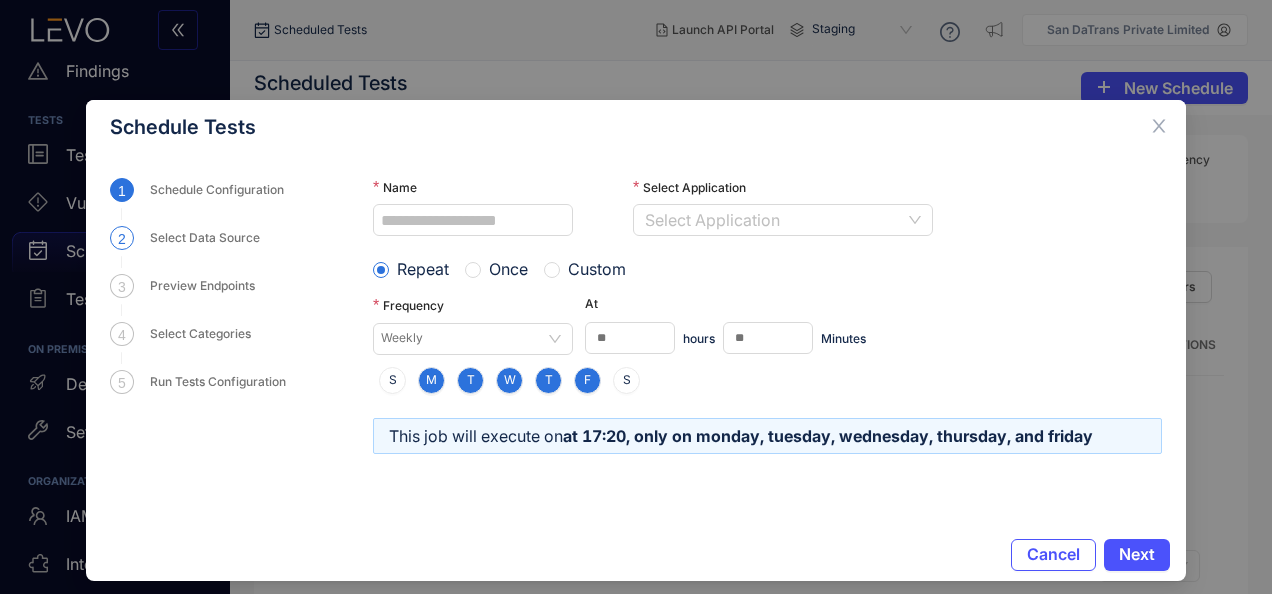 click on "Select Data Source" at bounding box center (211, 238) 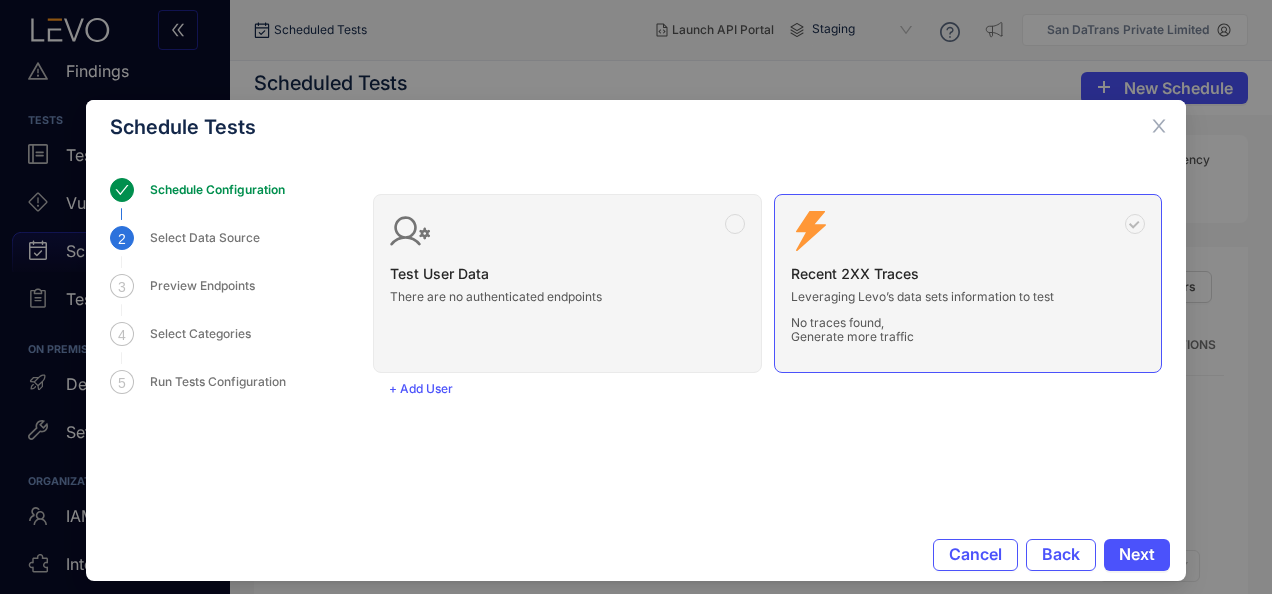 click on "Schedule Configuration" at bounding box center [223, 190] 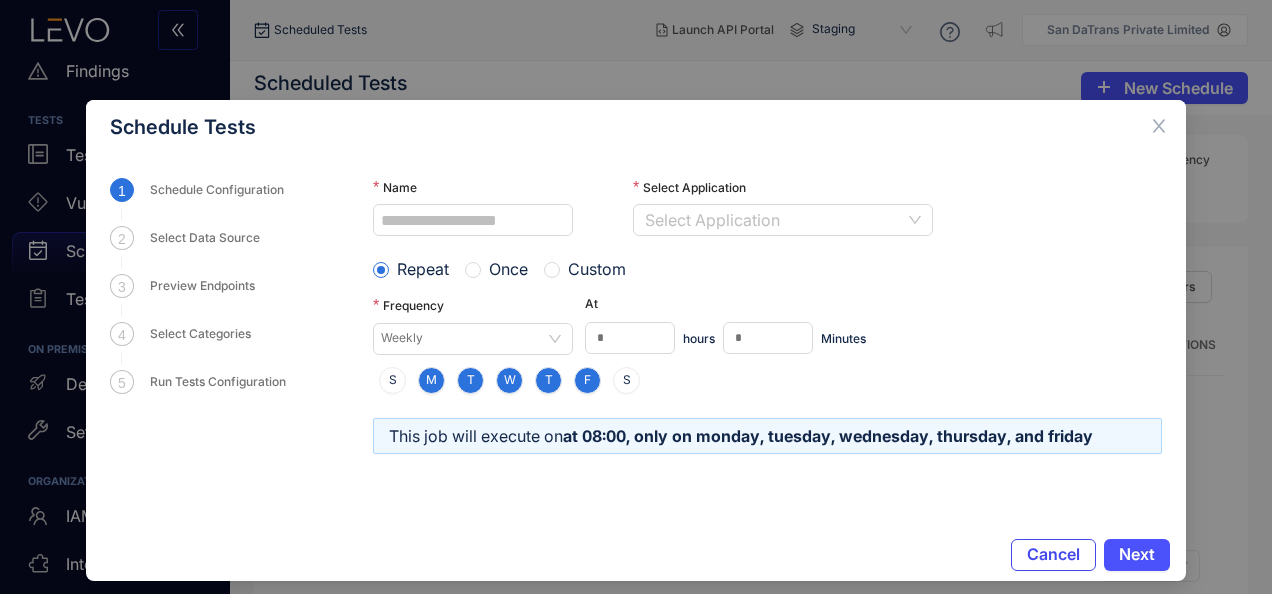 click on "Cancel" at bounding box center [1053, 554] 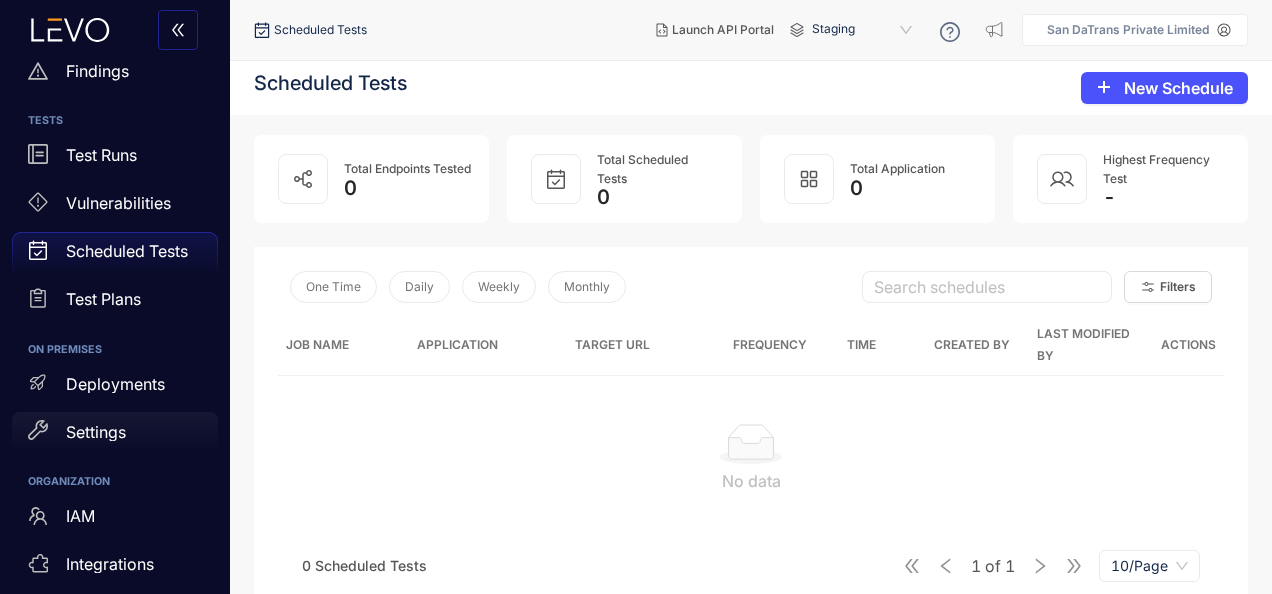 scroll, scrollTop: 355, scrollLeft: 0, axis: vertical 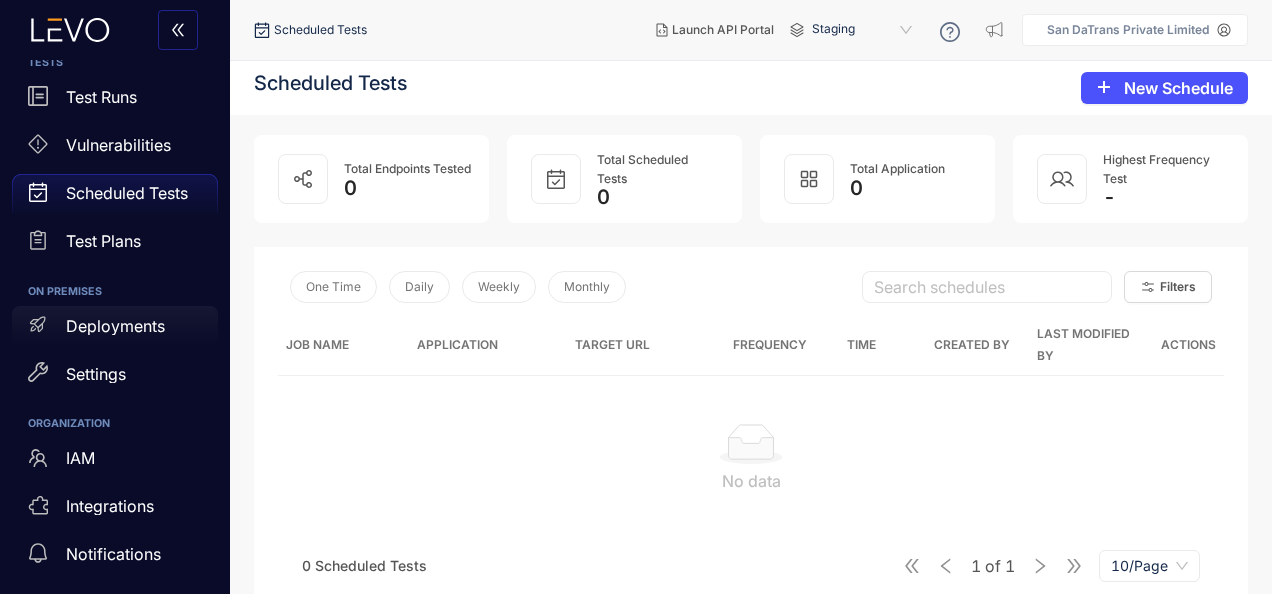 click on "Deployments" at bounding box center (115, 326) 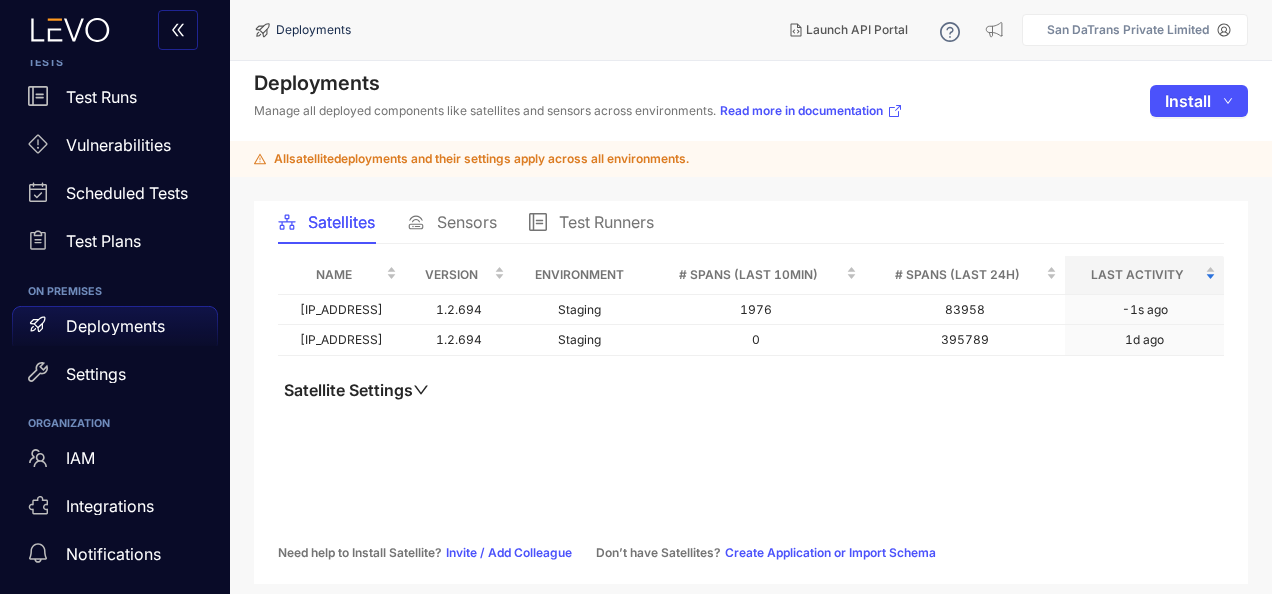 click on "Sensors" at bounding box center (467, 222) 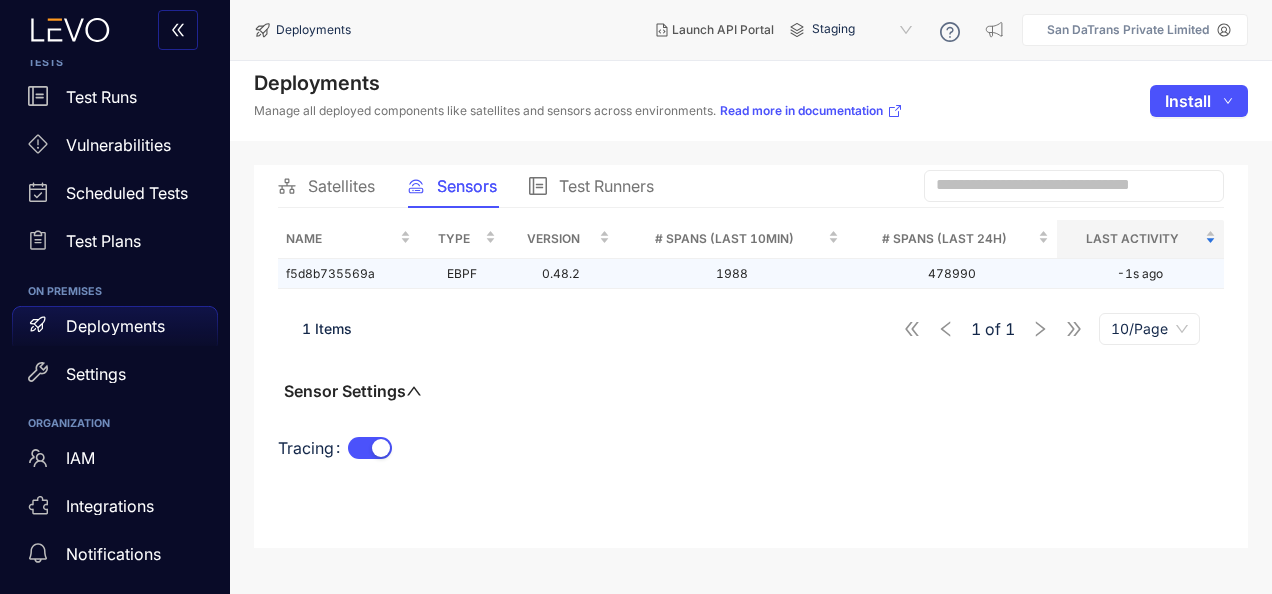 click on "f5d8b735569a" at bounding box center (348, 274) 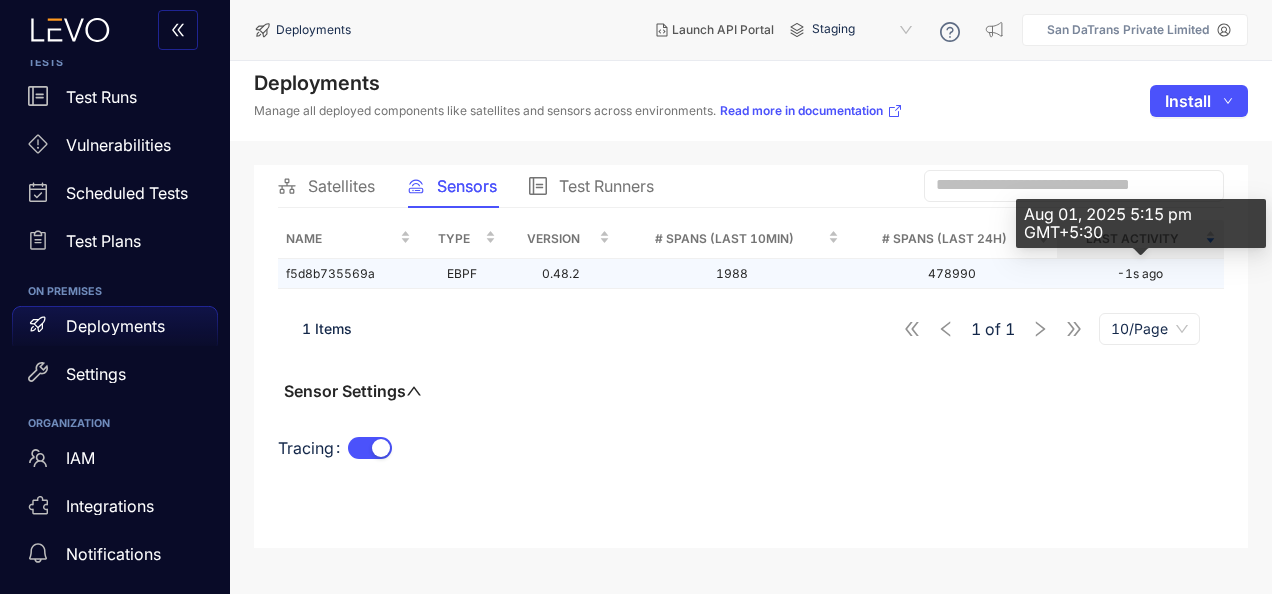 click on "-1s ago" at bounding box center [1140, 274] 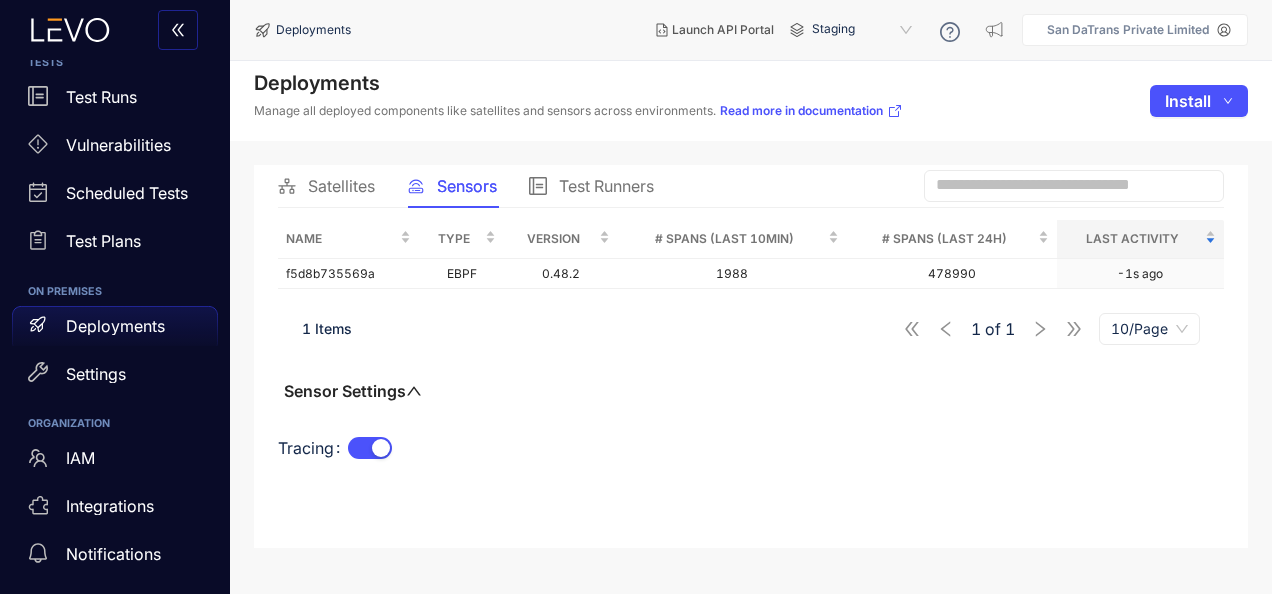 click on "Test Runners" at bounding box center (606, 186) 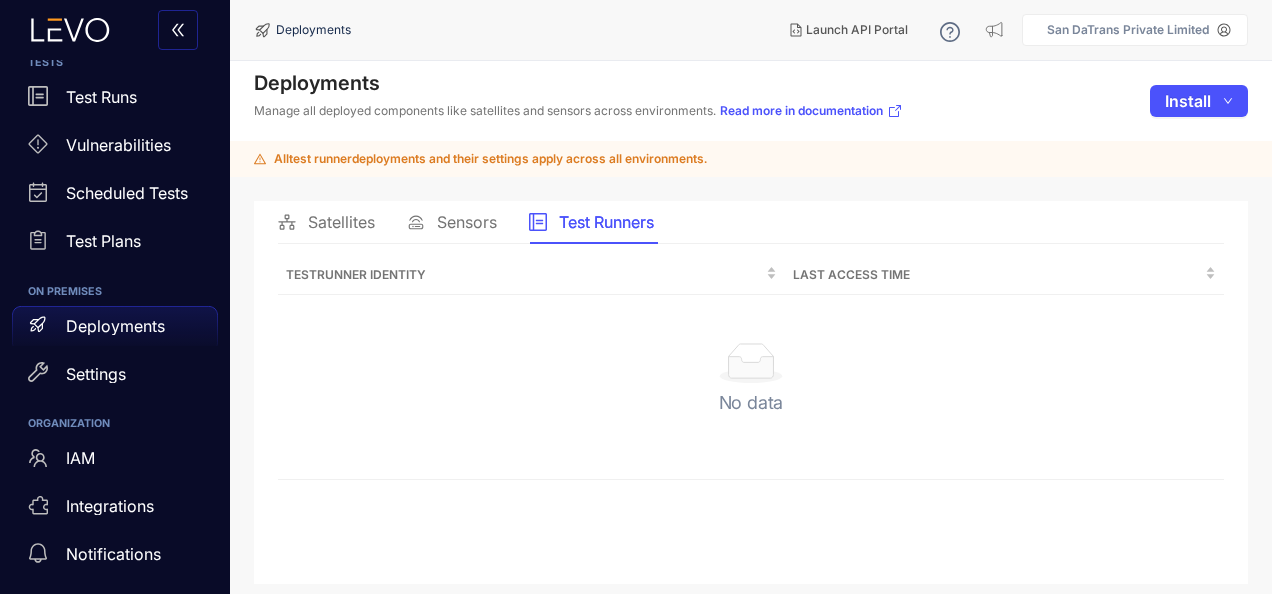 click on "Satellites" at bounding box center (326, 222) 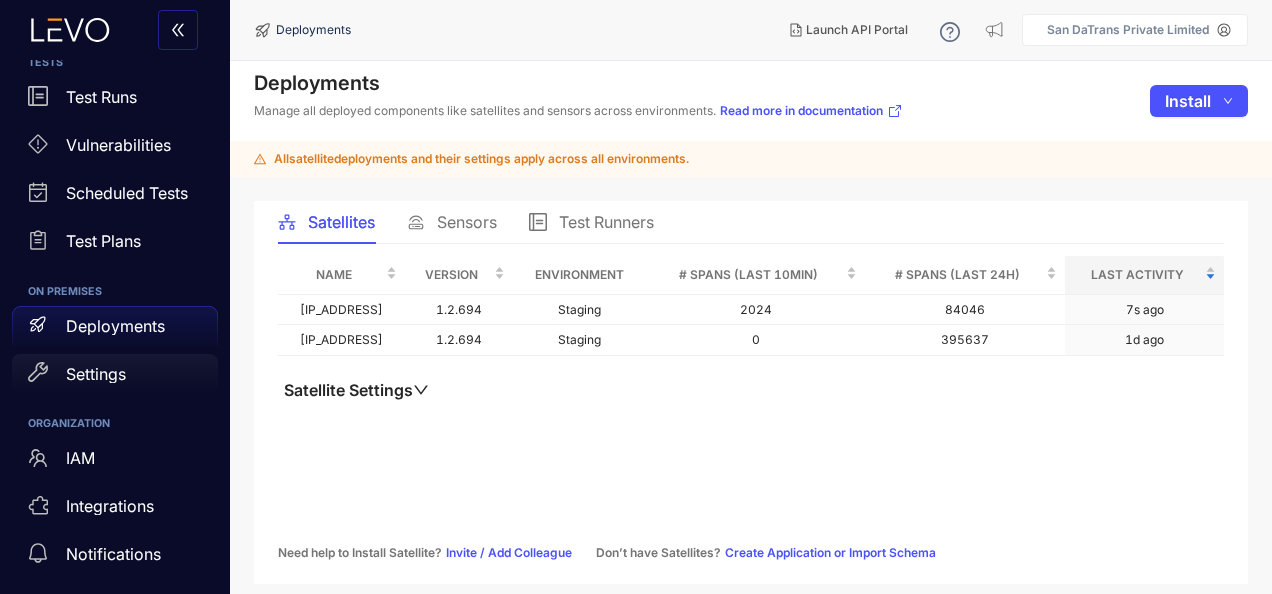 click on "Settings" at bounding box center (96, 374) 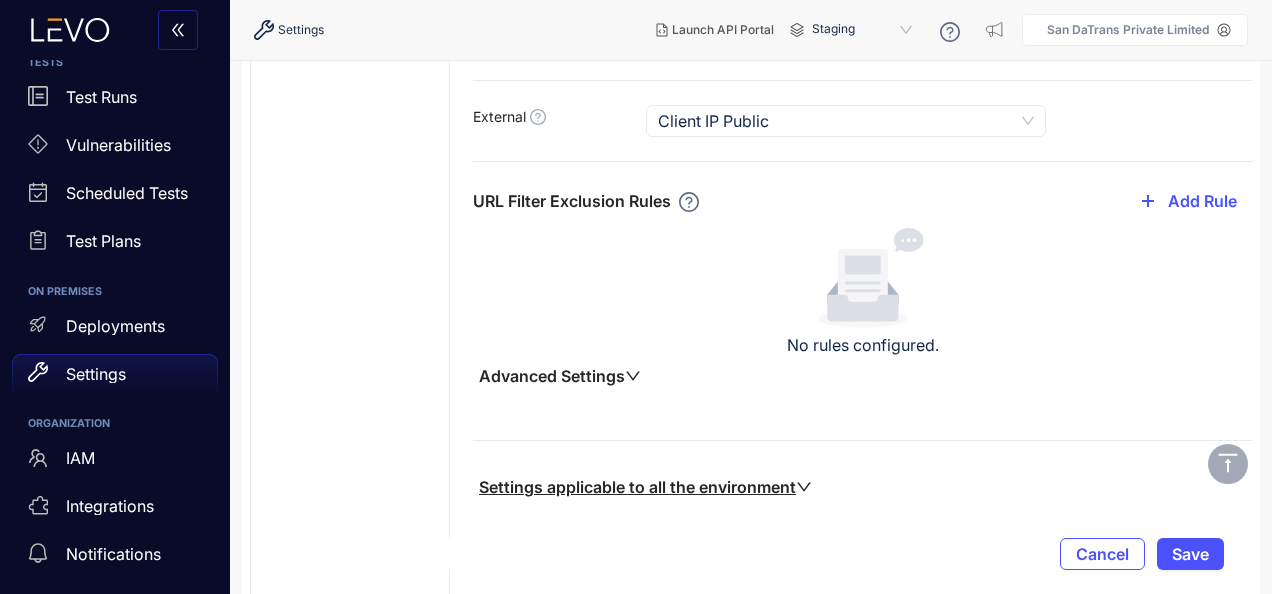 scroll, scrollTop: 588, scrollLeft: 0, axis: vertical 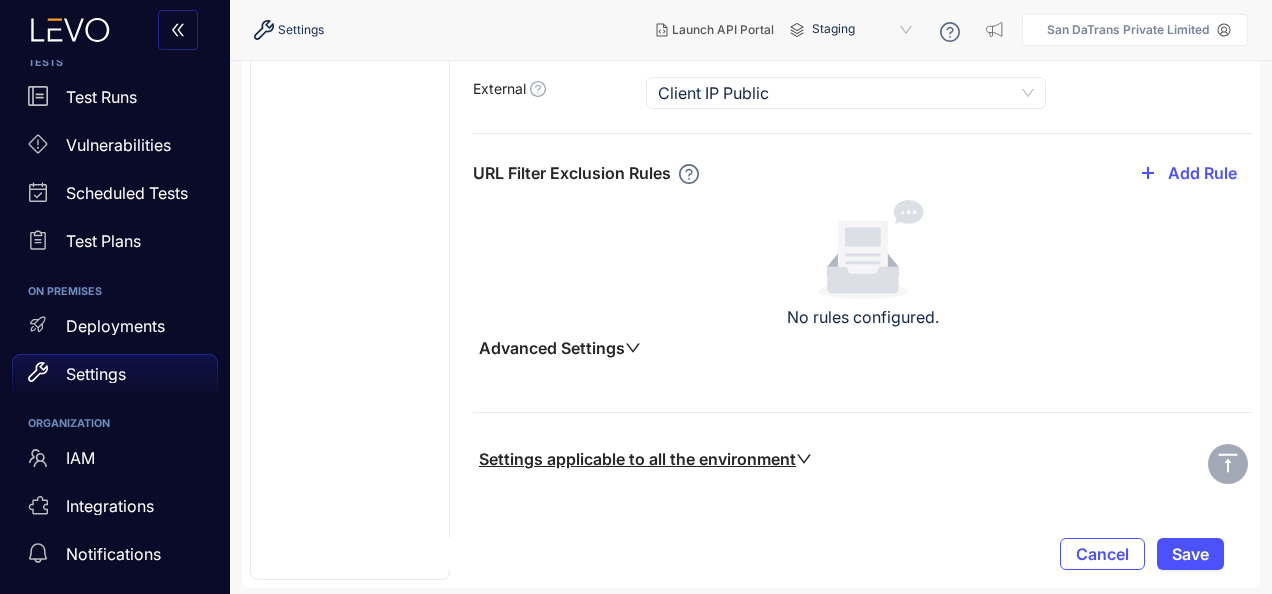 click 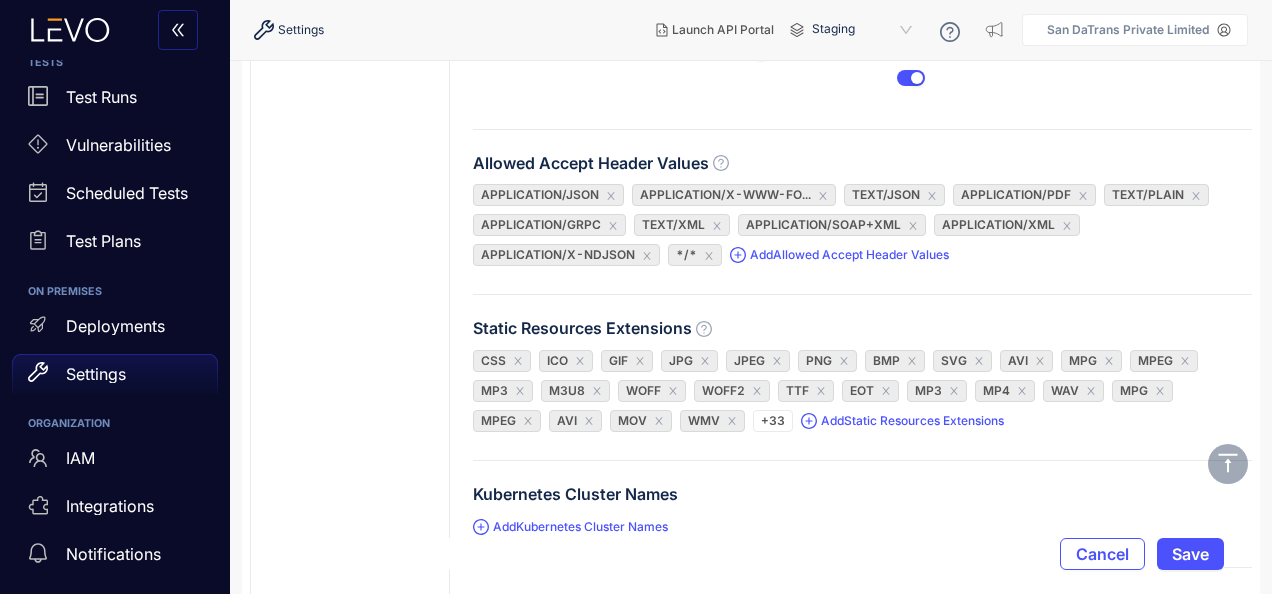scroll, scrollTop: 1375, scrollLeft: 0, axis: vertical 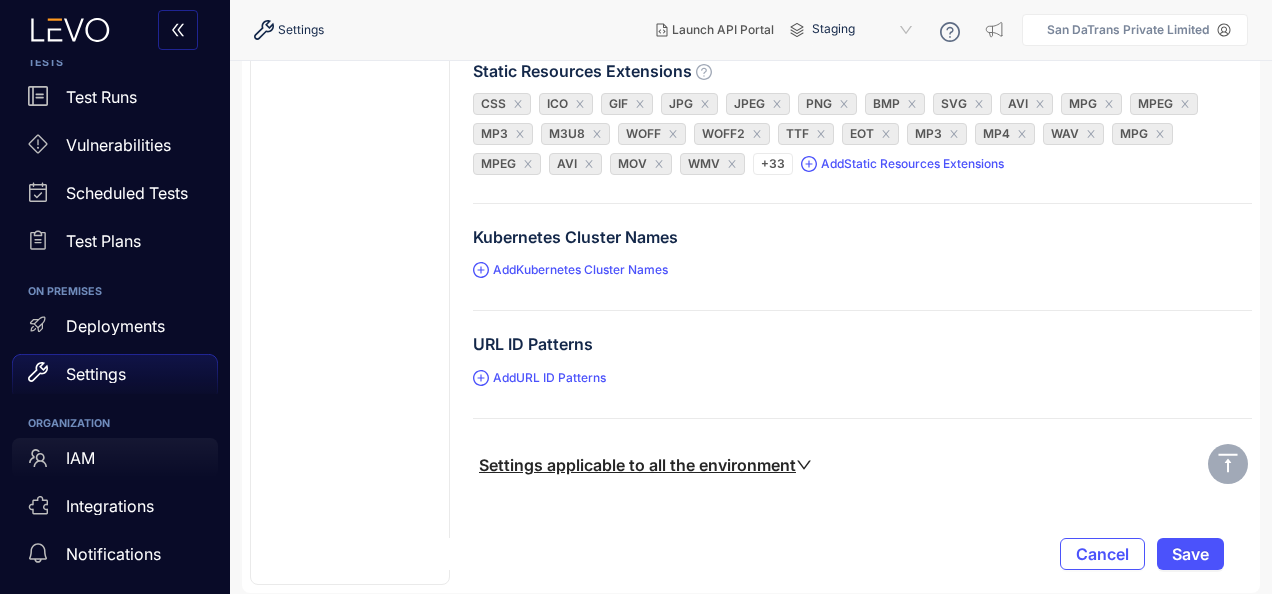 click on "IAM" at bounding box center (115, 458) 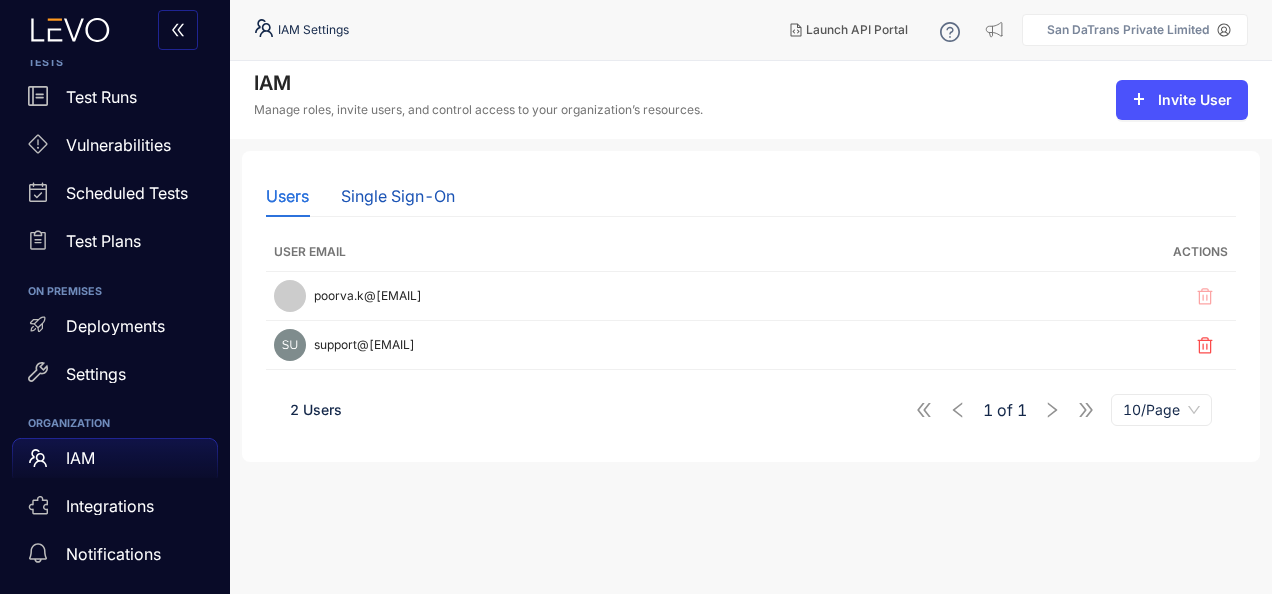 click on "Single Sign-On" at bounding box center (398, 196) 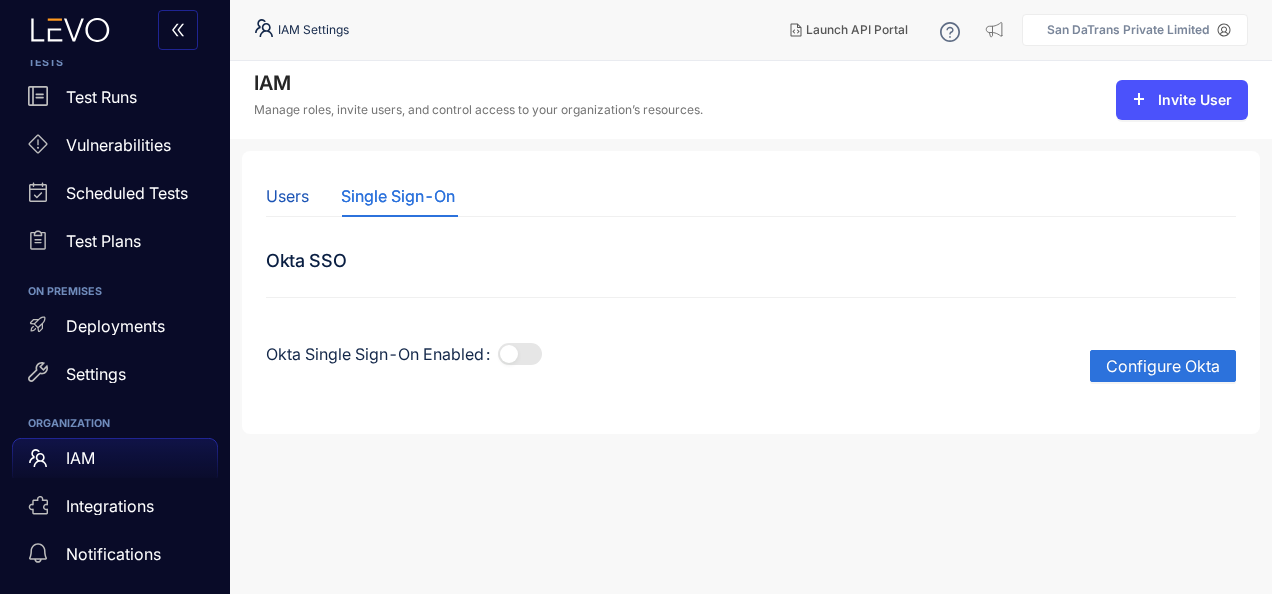 click on "Users" at bounding box center [287, 196] 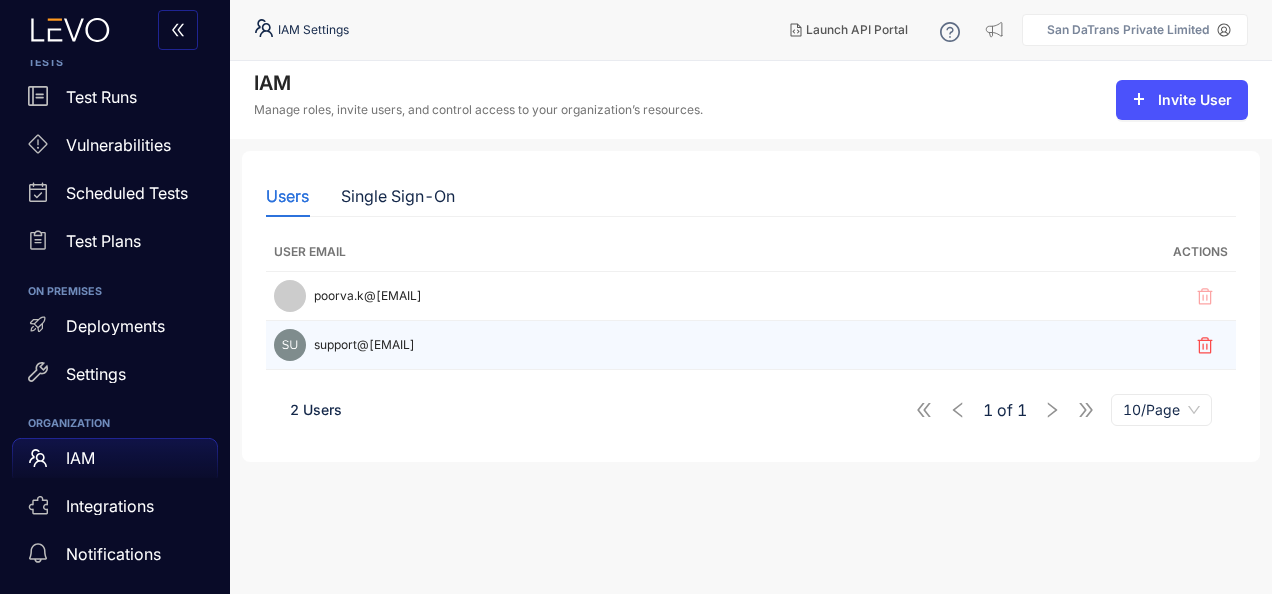 click on "support@[EMAIL]" at bounding box center (364, 345) 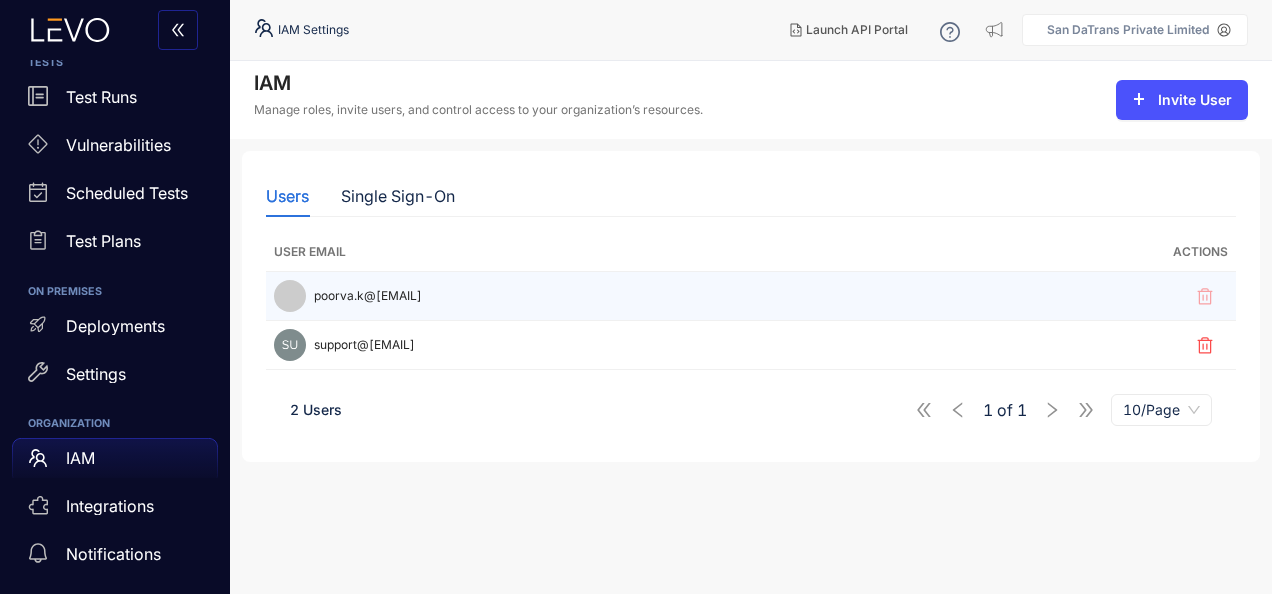 click on "poorva.k@[EMAIL]" at bounding box center (604, 296) 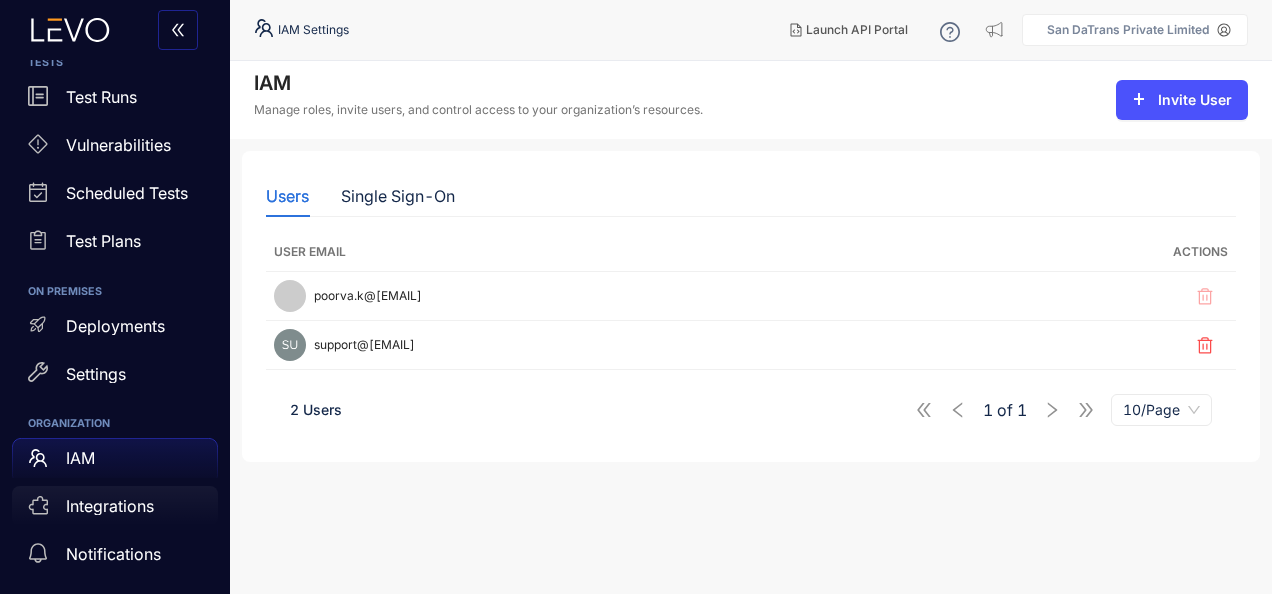 click on "Integrations" at bounding box center (110, 506) 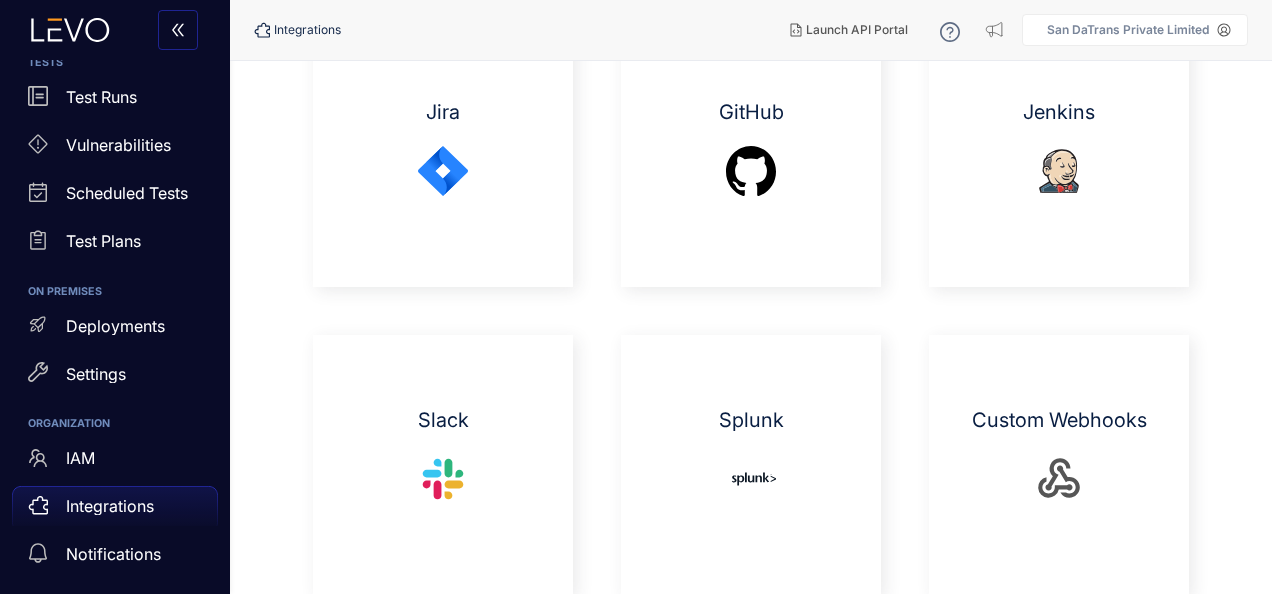 scroll, scrollTop: 0, scrollLeft: 0, axis: both 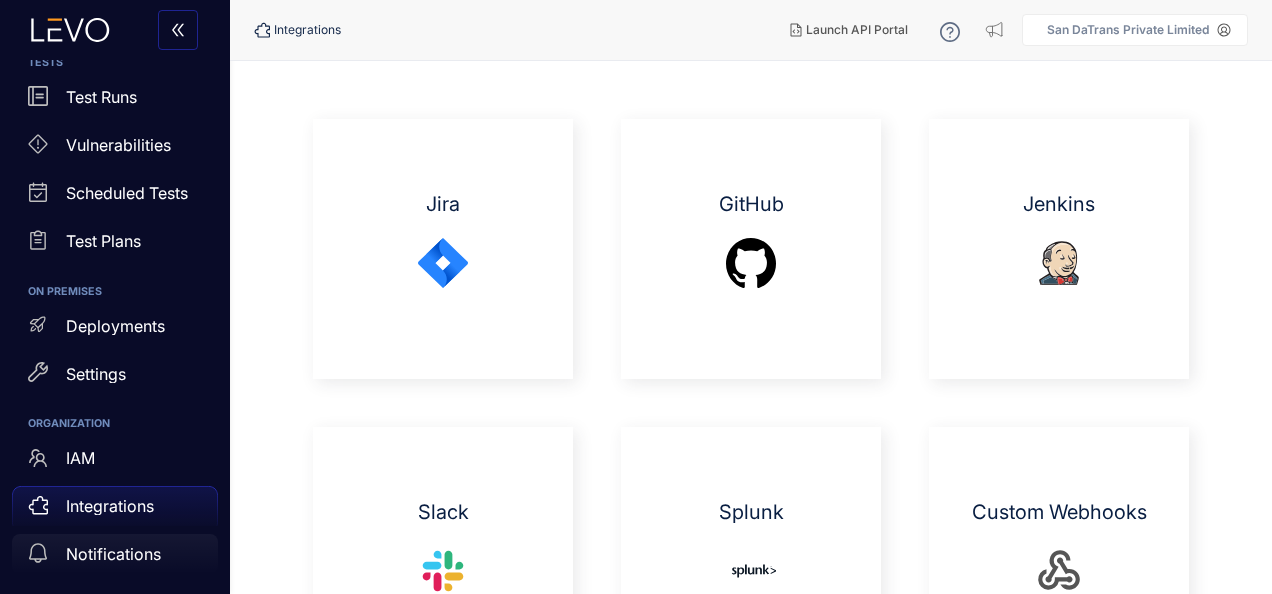 click on "Notifications" at bounding box center [115, 554] 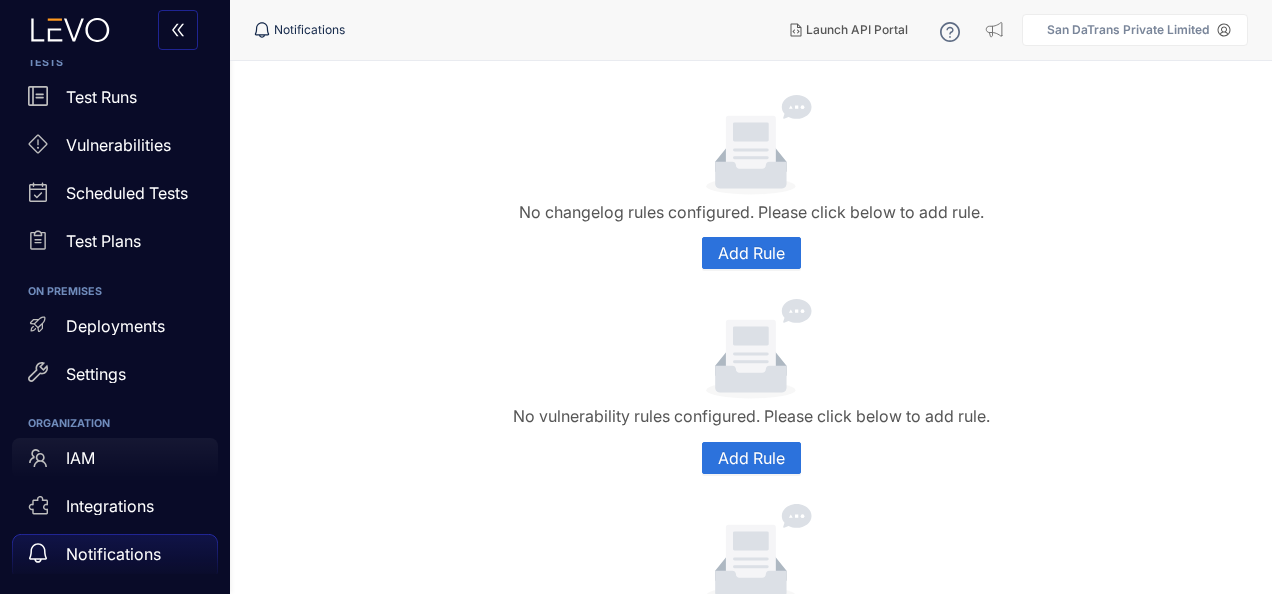 click on "IAM" at bounding box center (115, 458) 